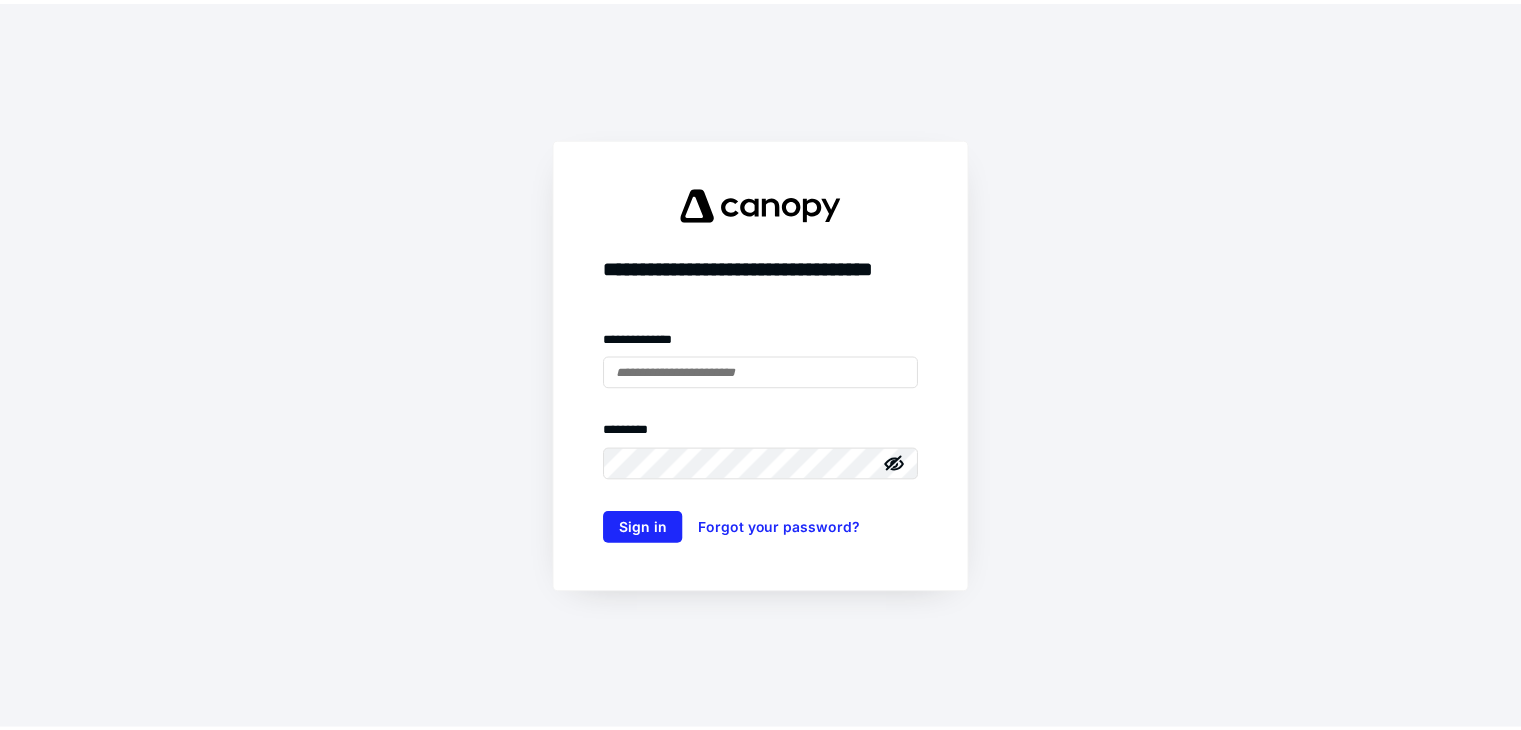 scroll, scrollTop: 0, scrollLeft: 0, axis: both 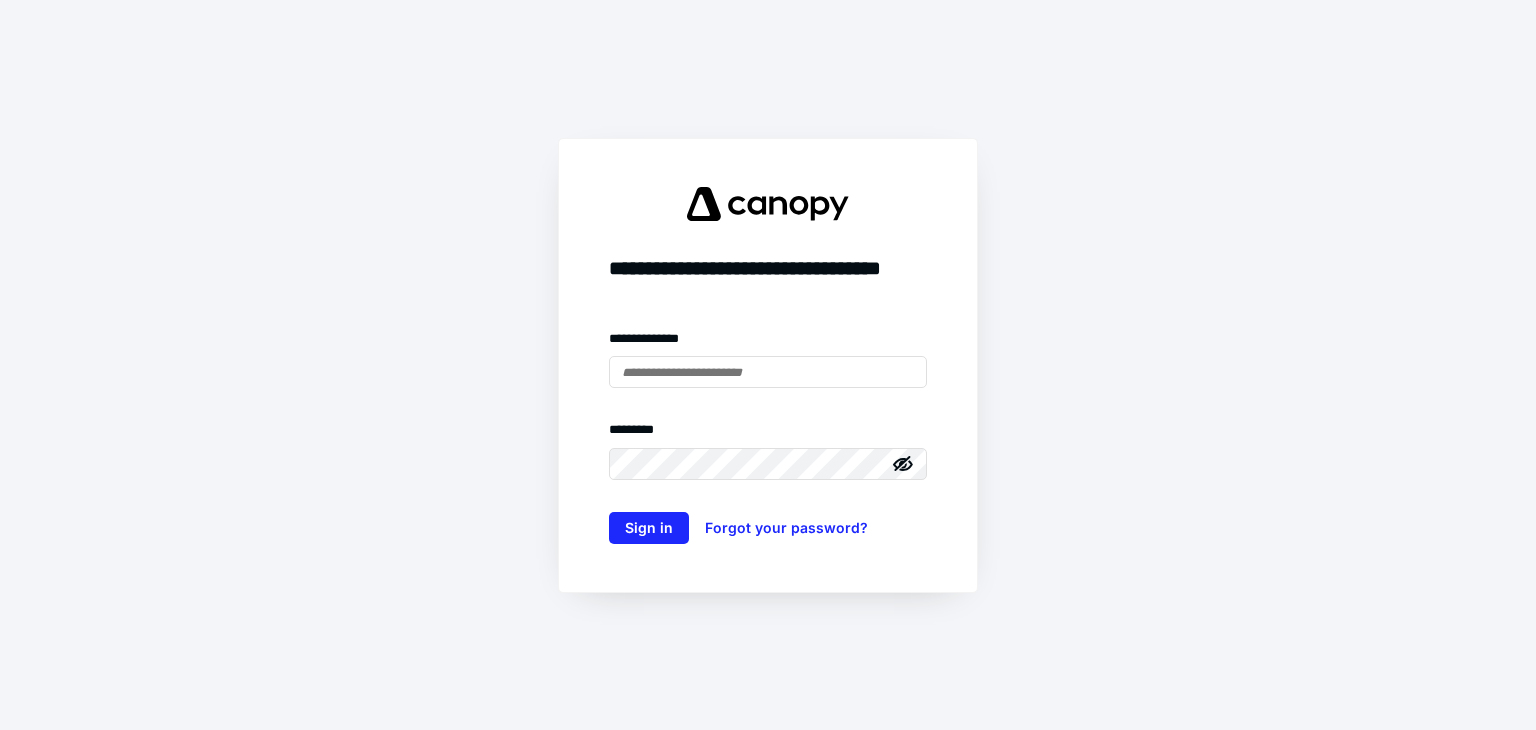 type on "**********" 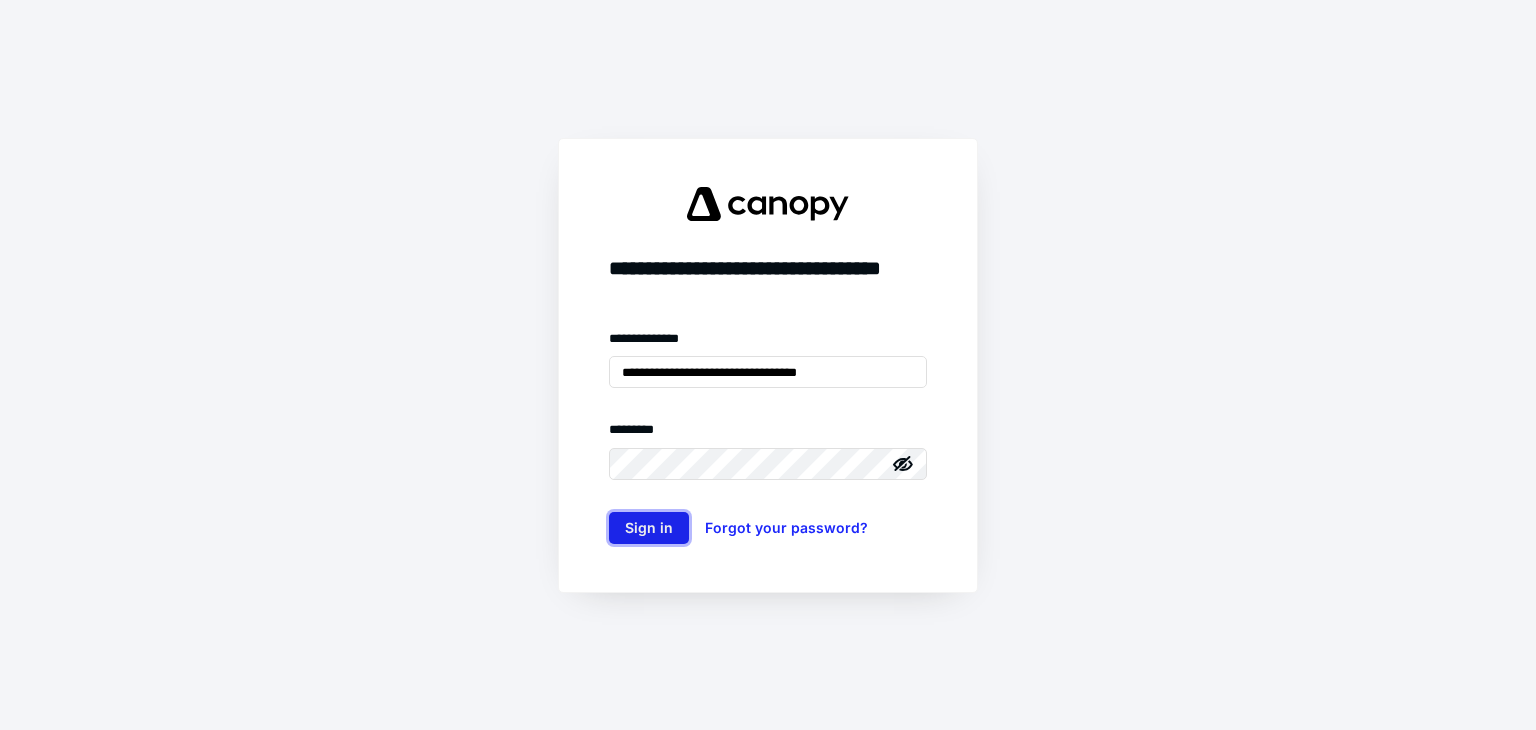 click on "Sign in" at bounding box center [649, 528] 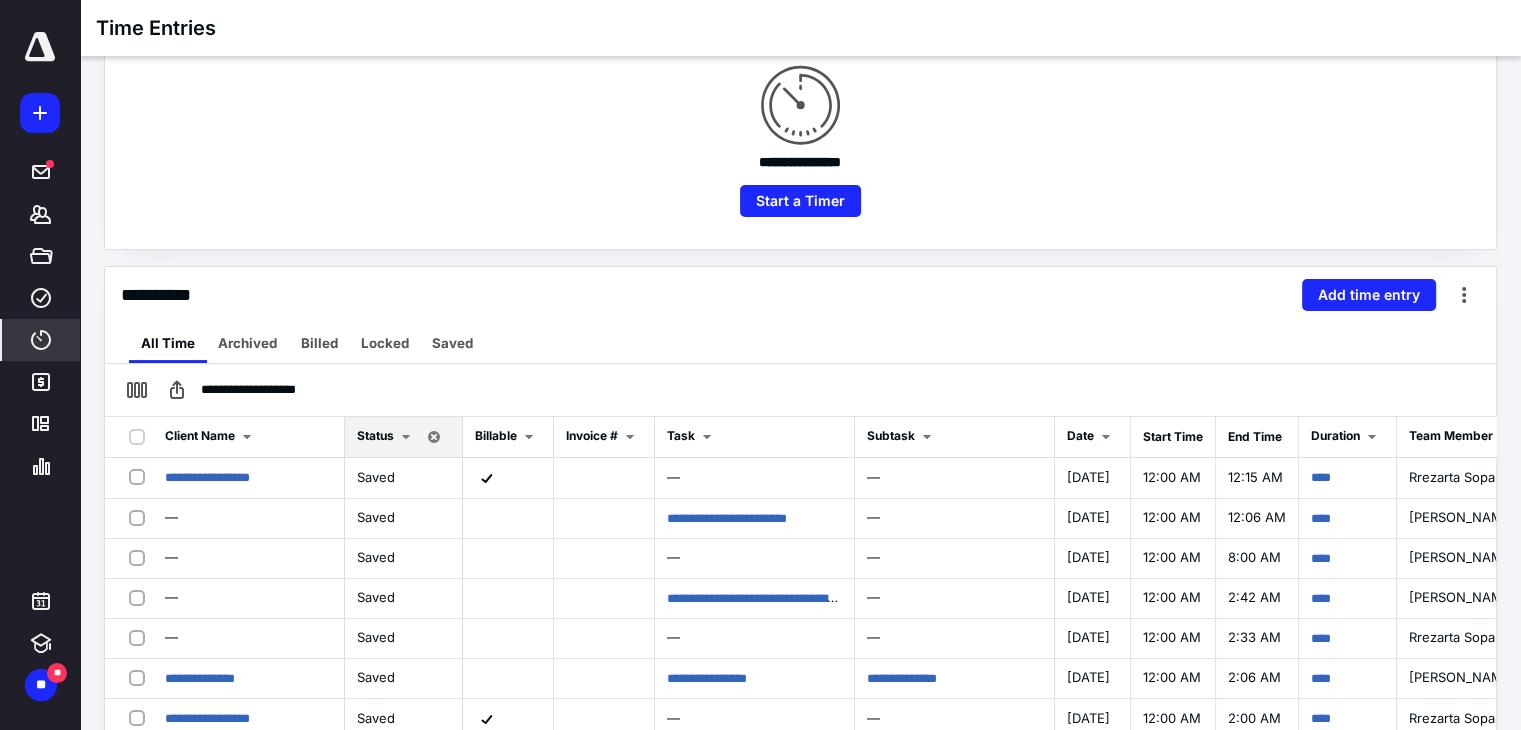 scroll, scrollTop: 240, scrollLeft: 0, axis: vertical 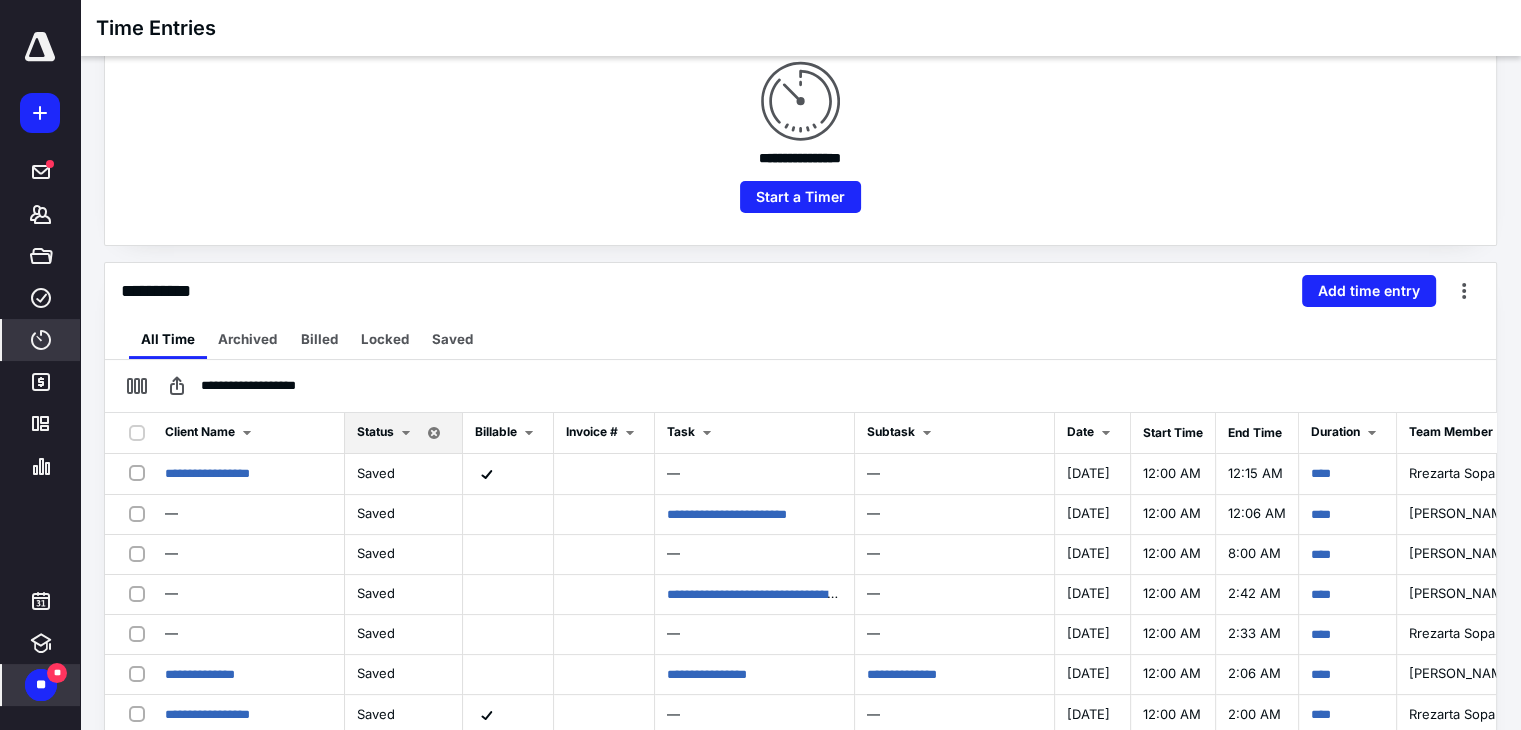click on "**" at bounding box center (57, 673) 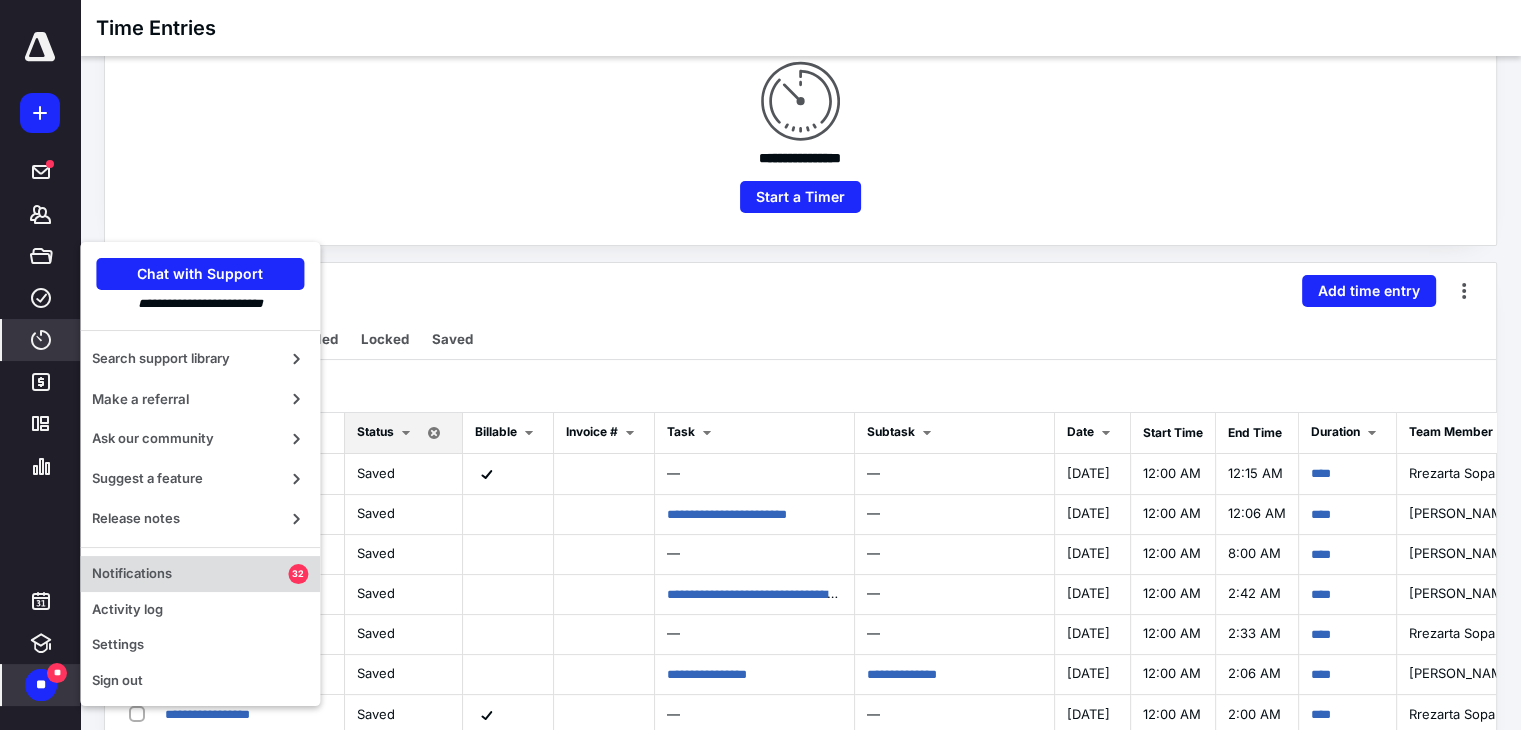 click on "Notifications" at bounding box center [190, 574] 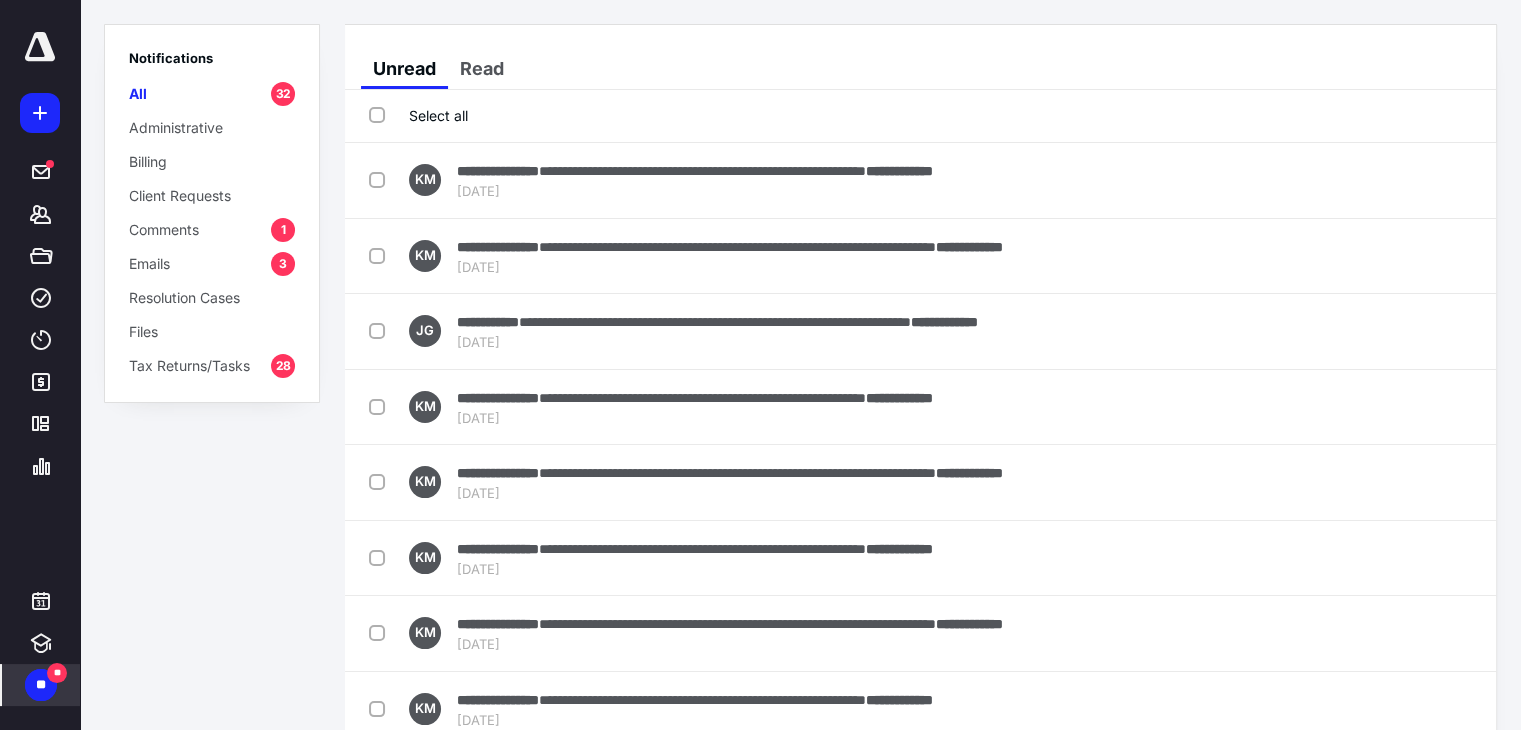 click on "Select all" at bounding box center [418, 115] 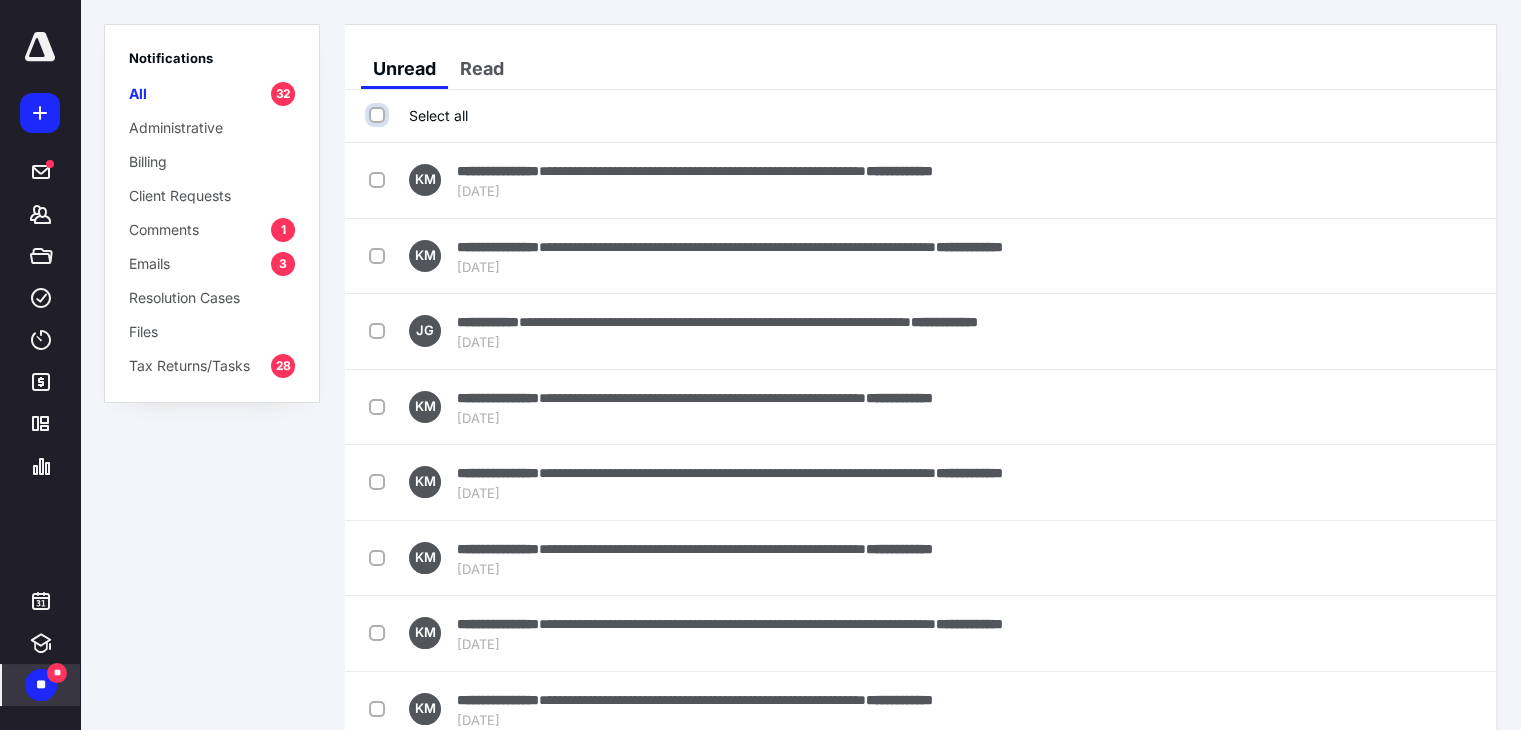 click on "Select all" at bounding box center [379, 115] 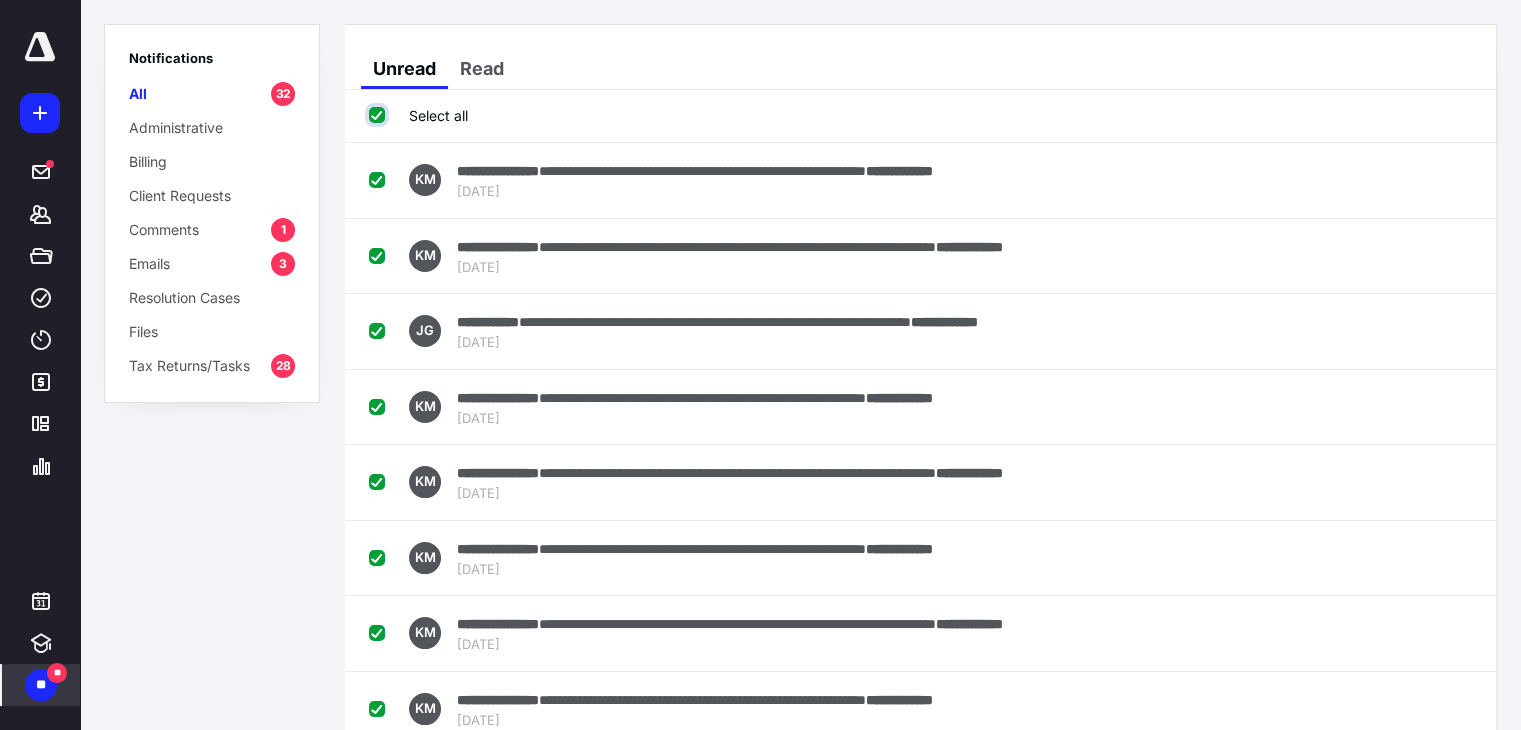 checkbox on "true" 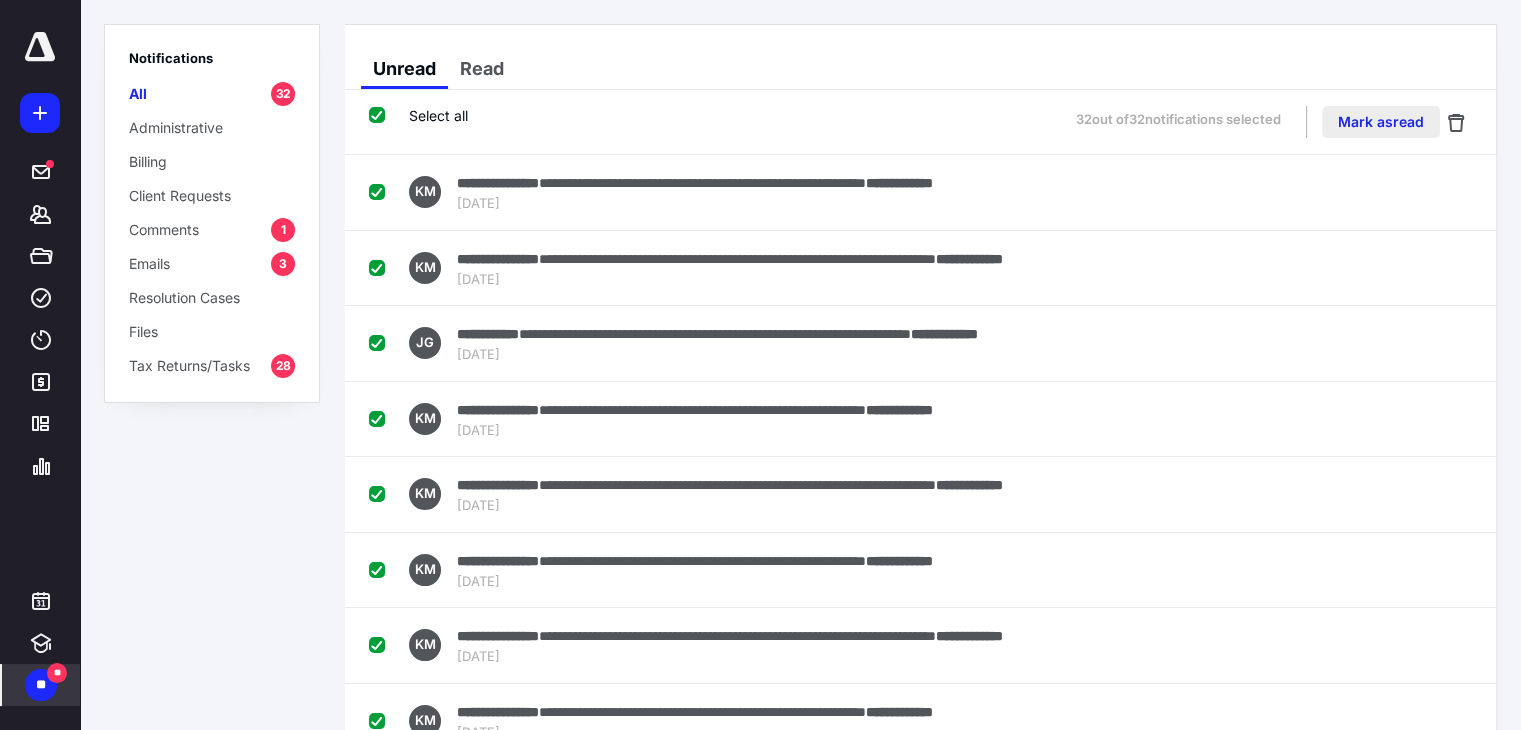 click on "Mark as  read" at bounding box center [1381, 122] 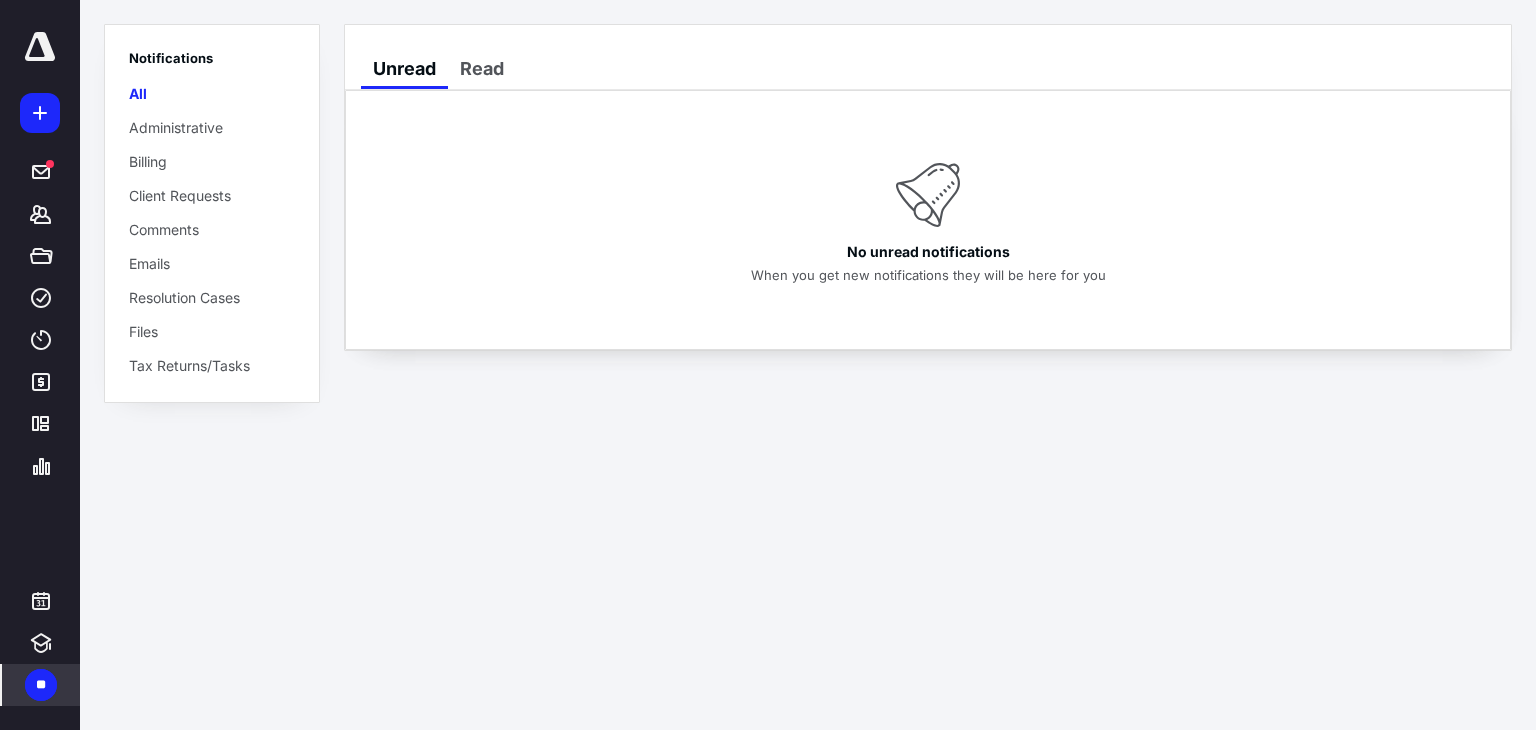 click at bounding box center [40, 47] 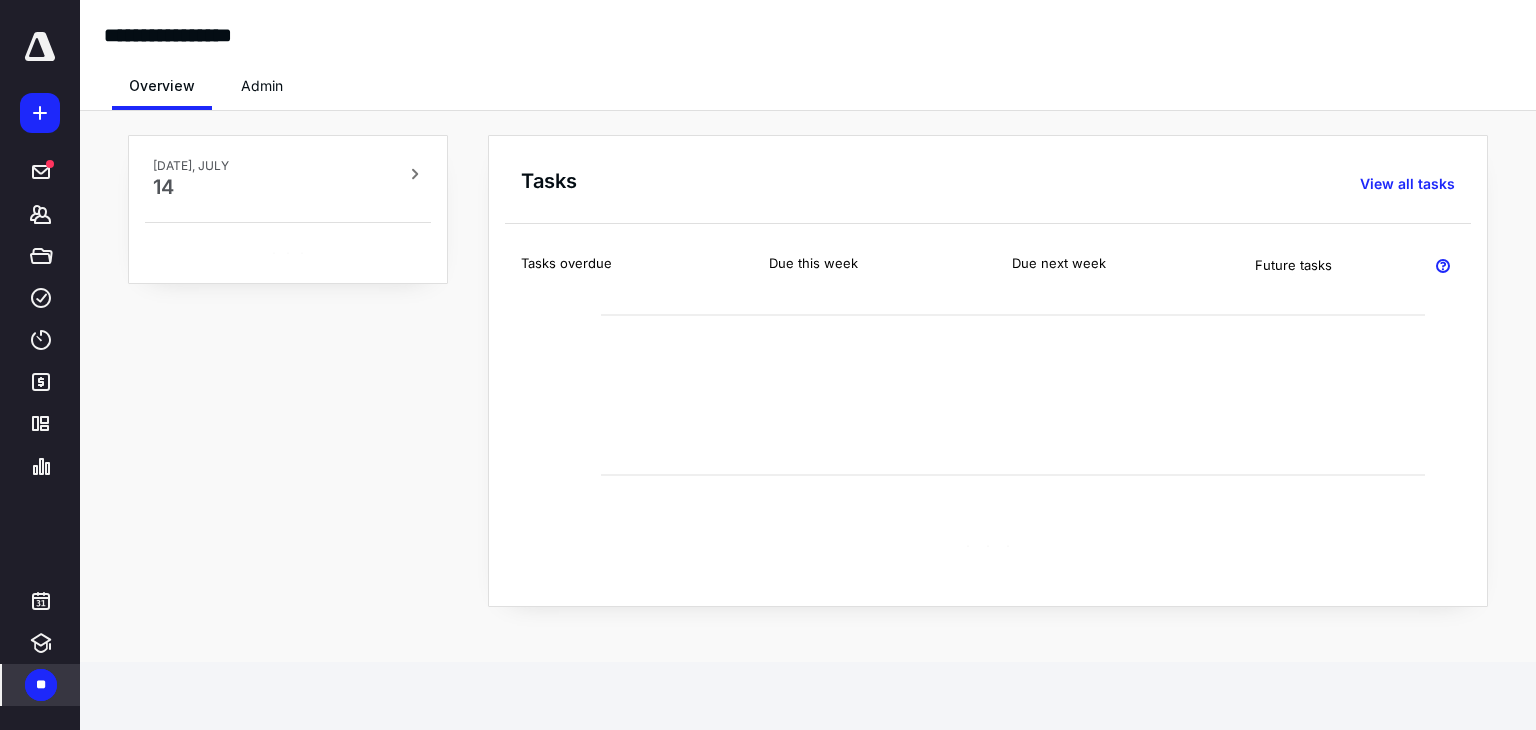 click on "Admin" at bounding box center (262, 86) 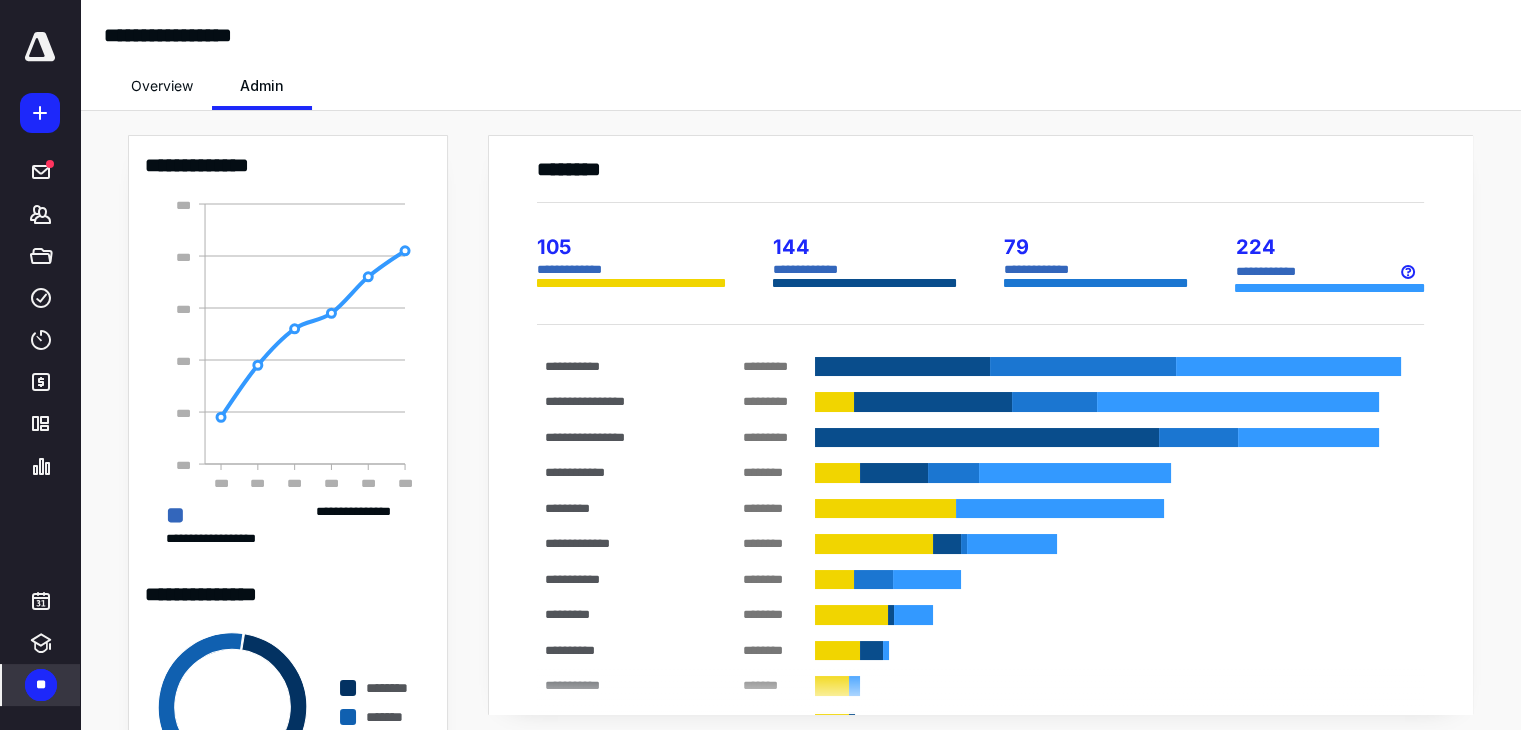 scroll, scrollTop: 16, scrollLeft: 0, axis: vertical 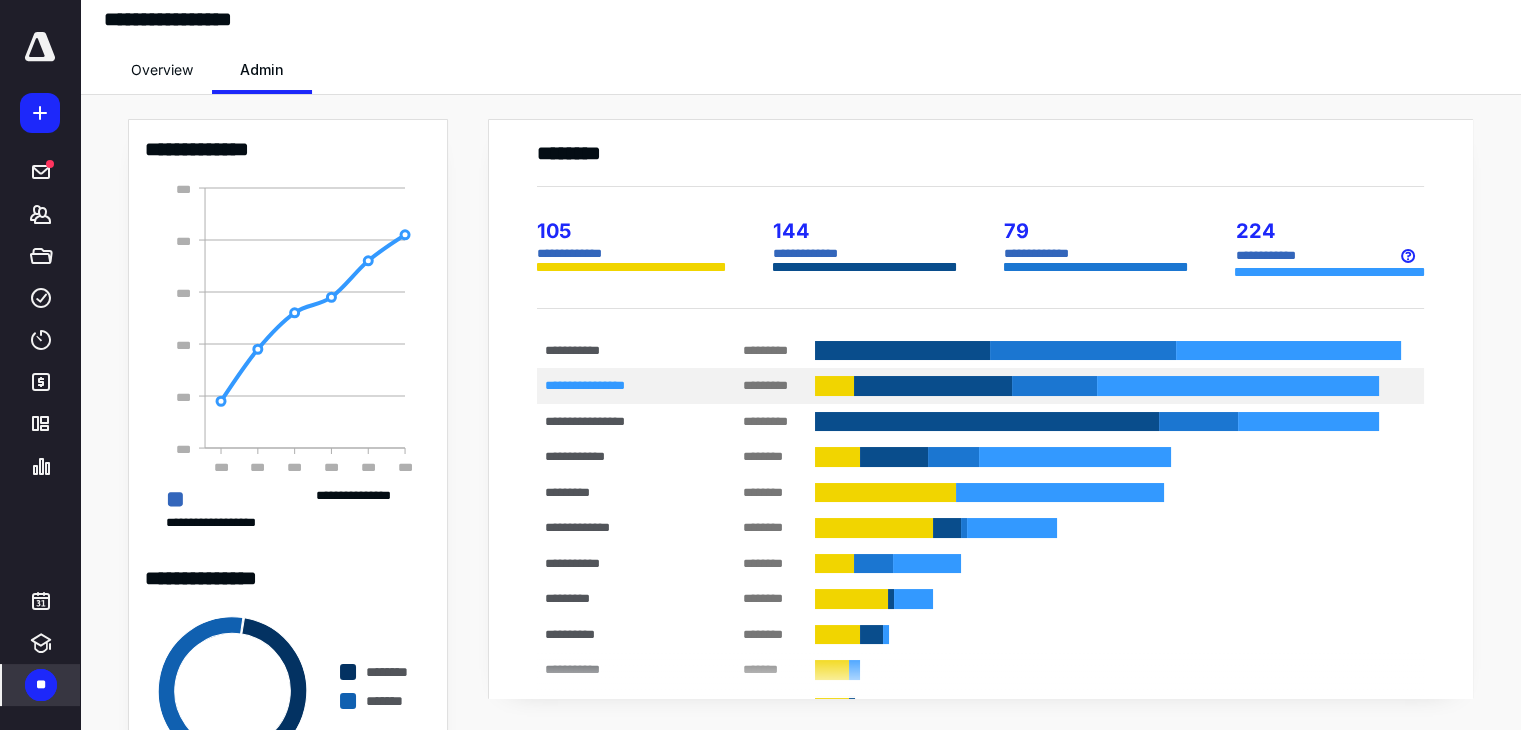 click on "*** *****" at bounding box center [755, 386] 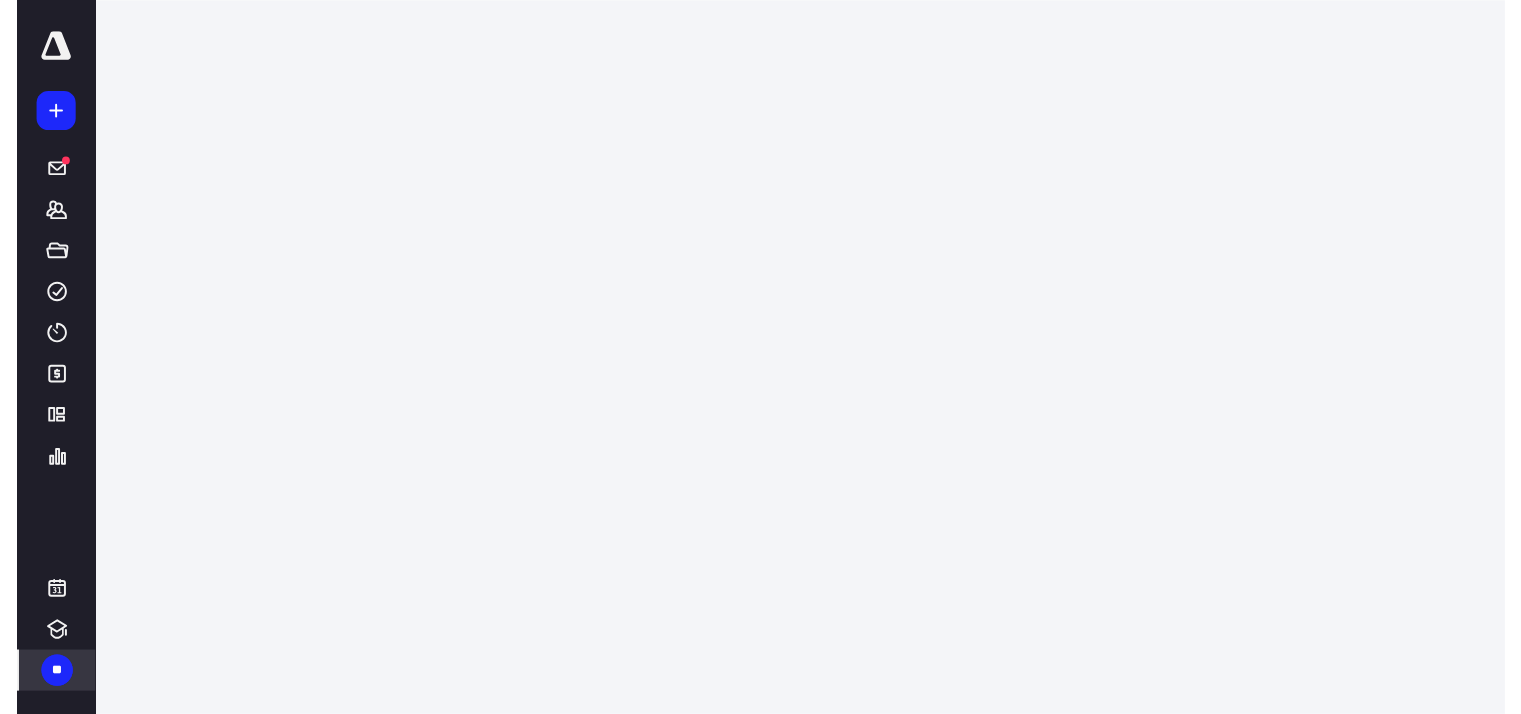 scroll, scrollTop: 0, scrollLeft: 0, axis: both 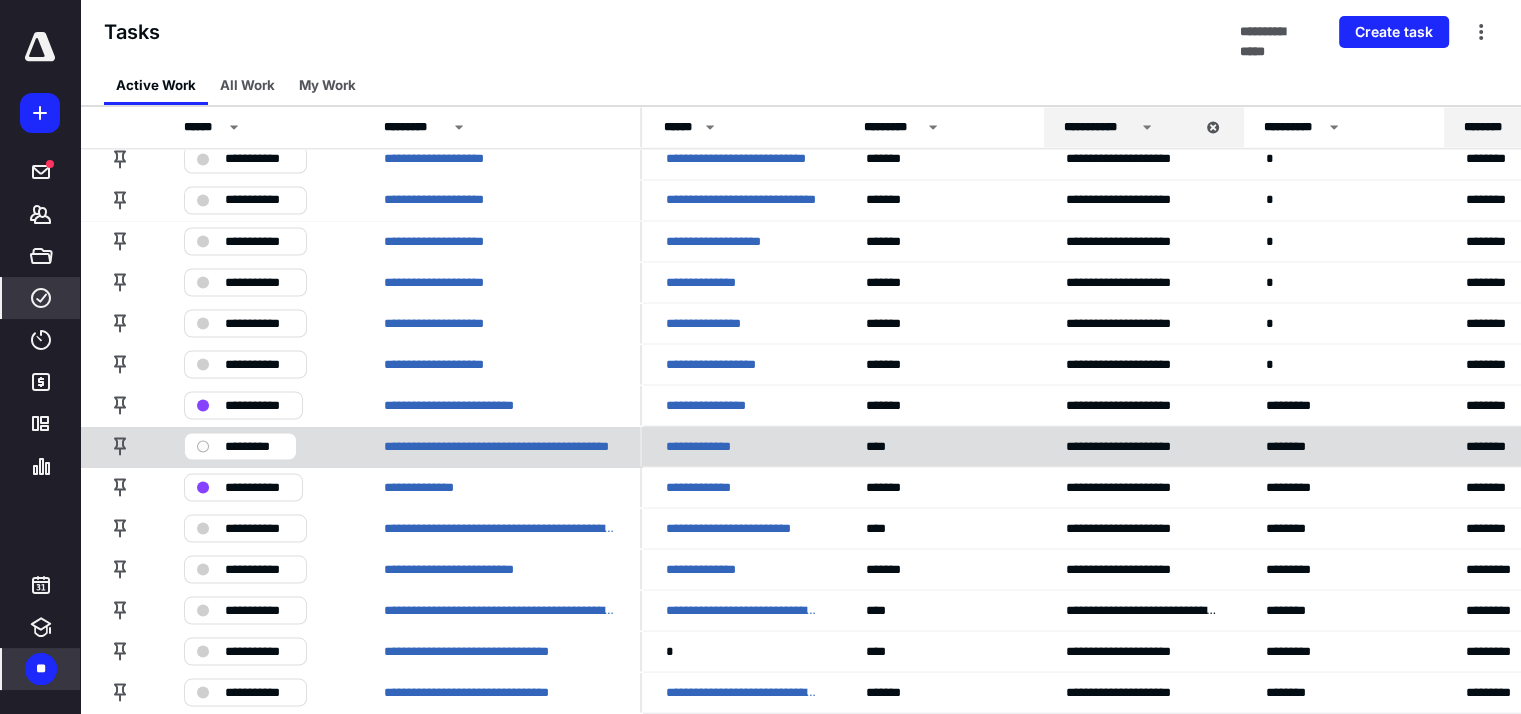 click on "*********" at bounding box center (254, 446) 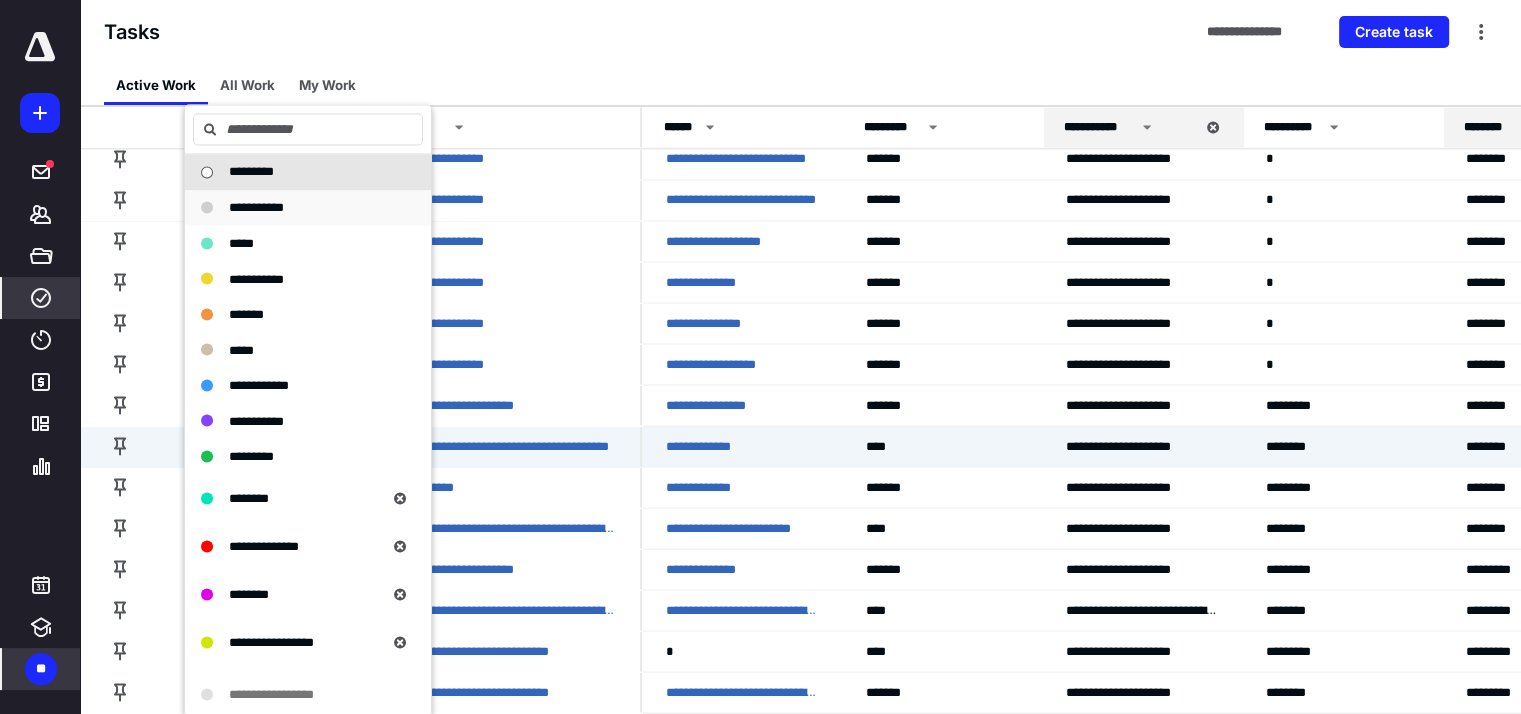 click on "**********" at bounding box center [256, 207] 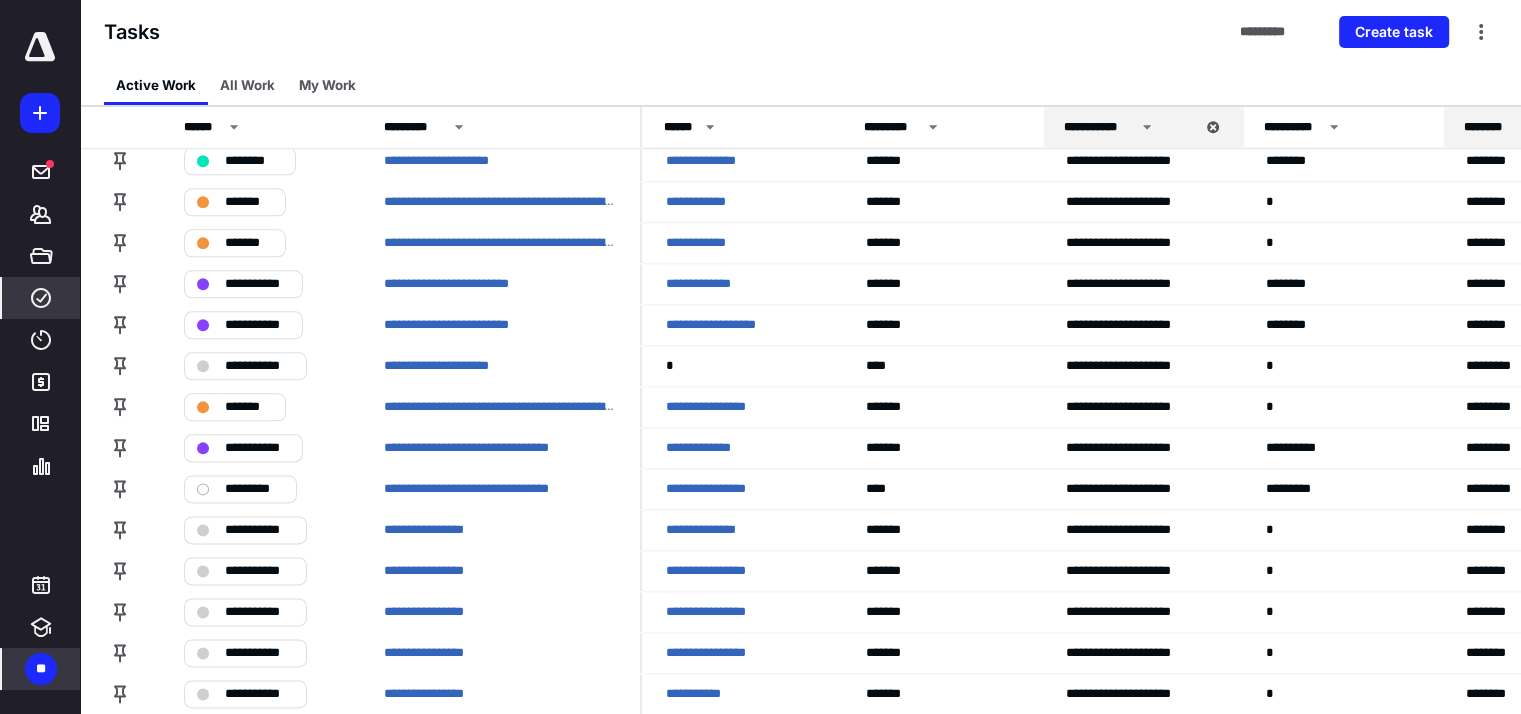 scroll, scrollTop: 2394, scrollLeft: 0, axis: vertical 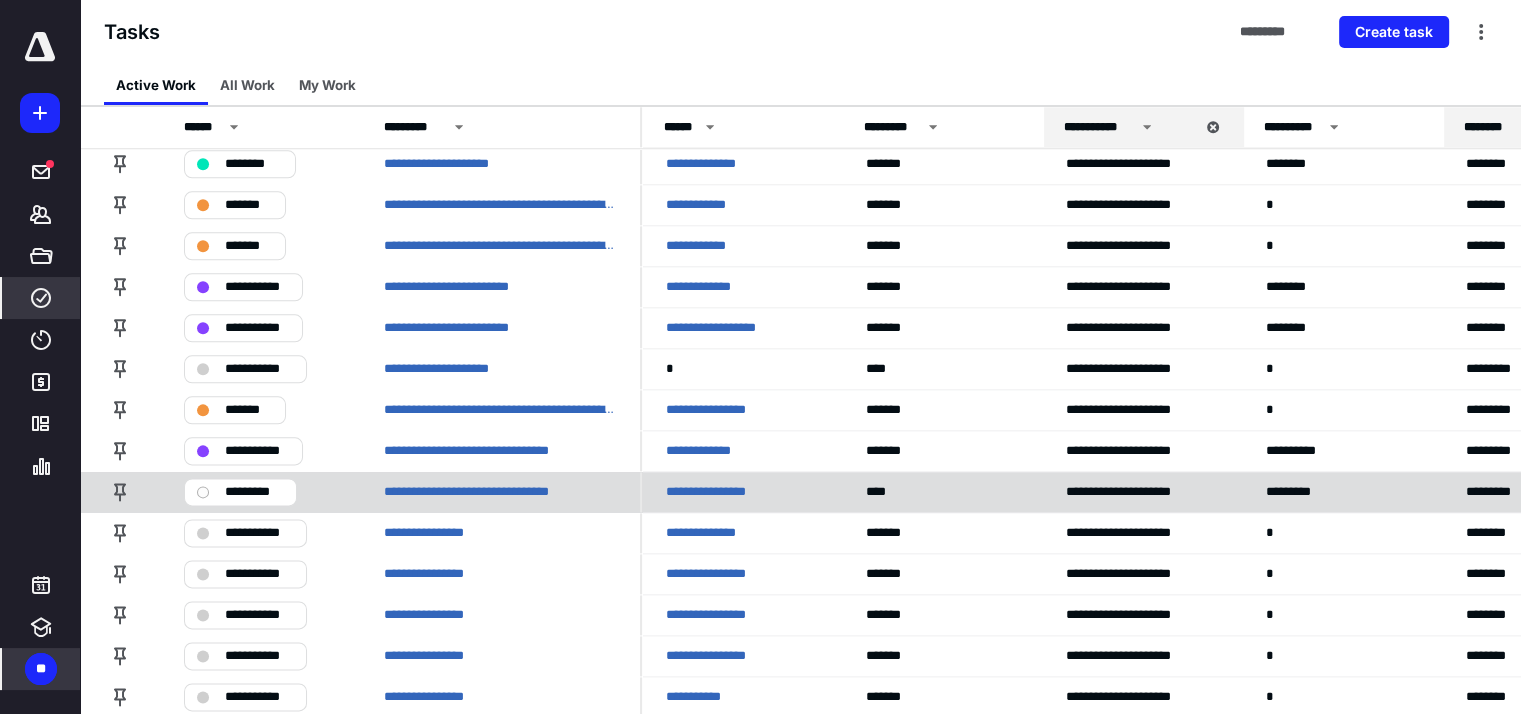 click on "*********" at bounding box center (254, 492) 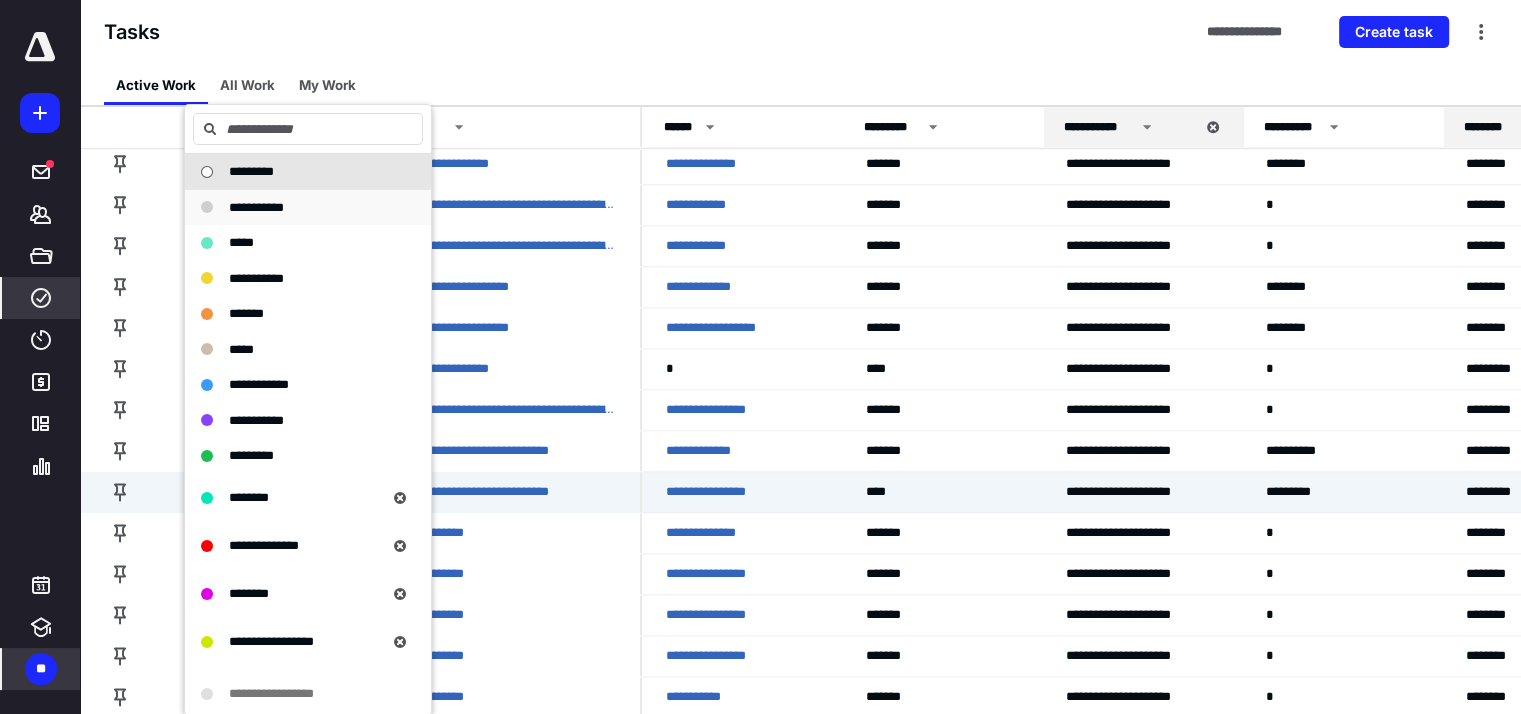 click on "**********" at bounding box center [296, 207] 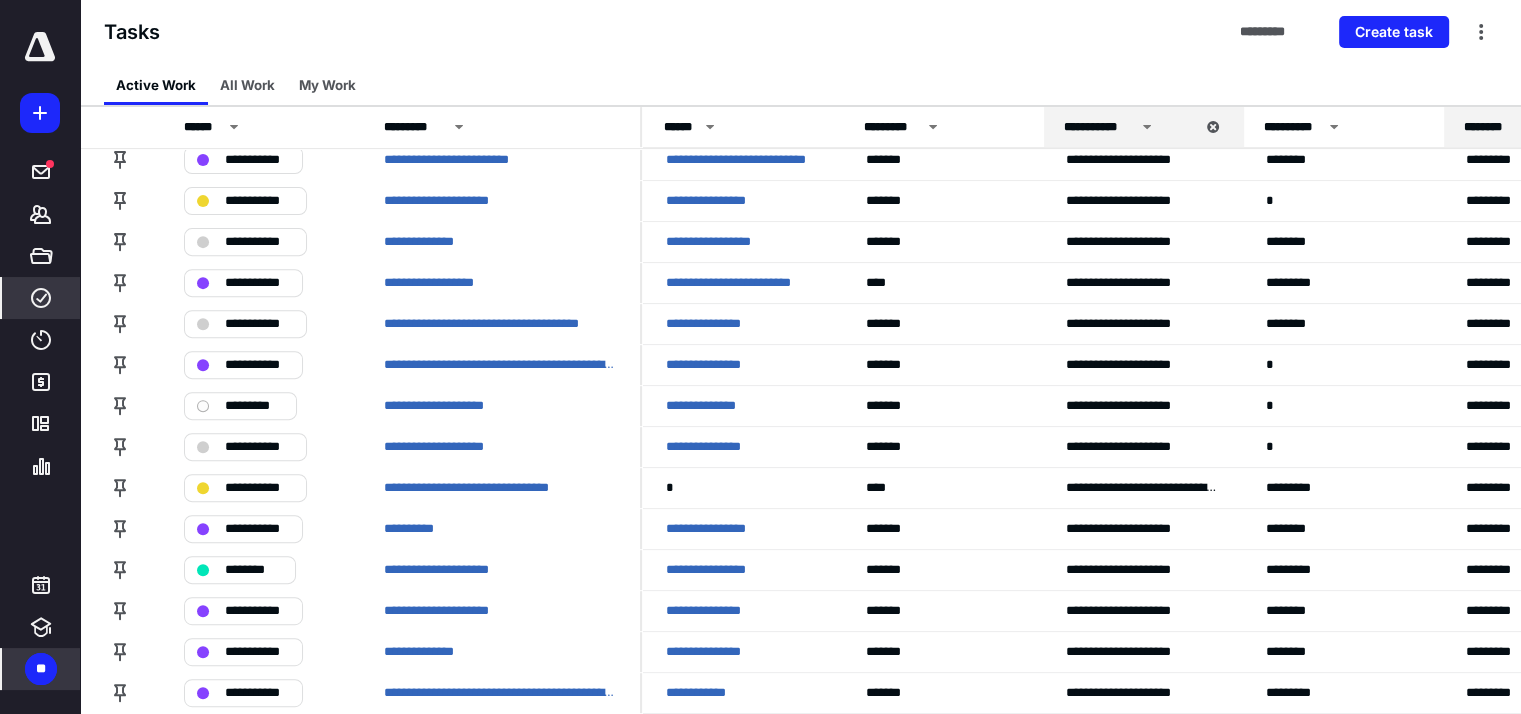 scroll, scrollTop: 652, scrollLeft: 0, axis: vertical 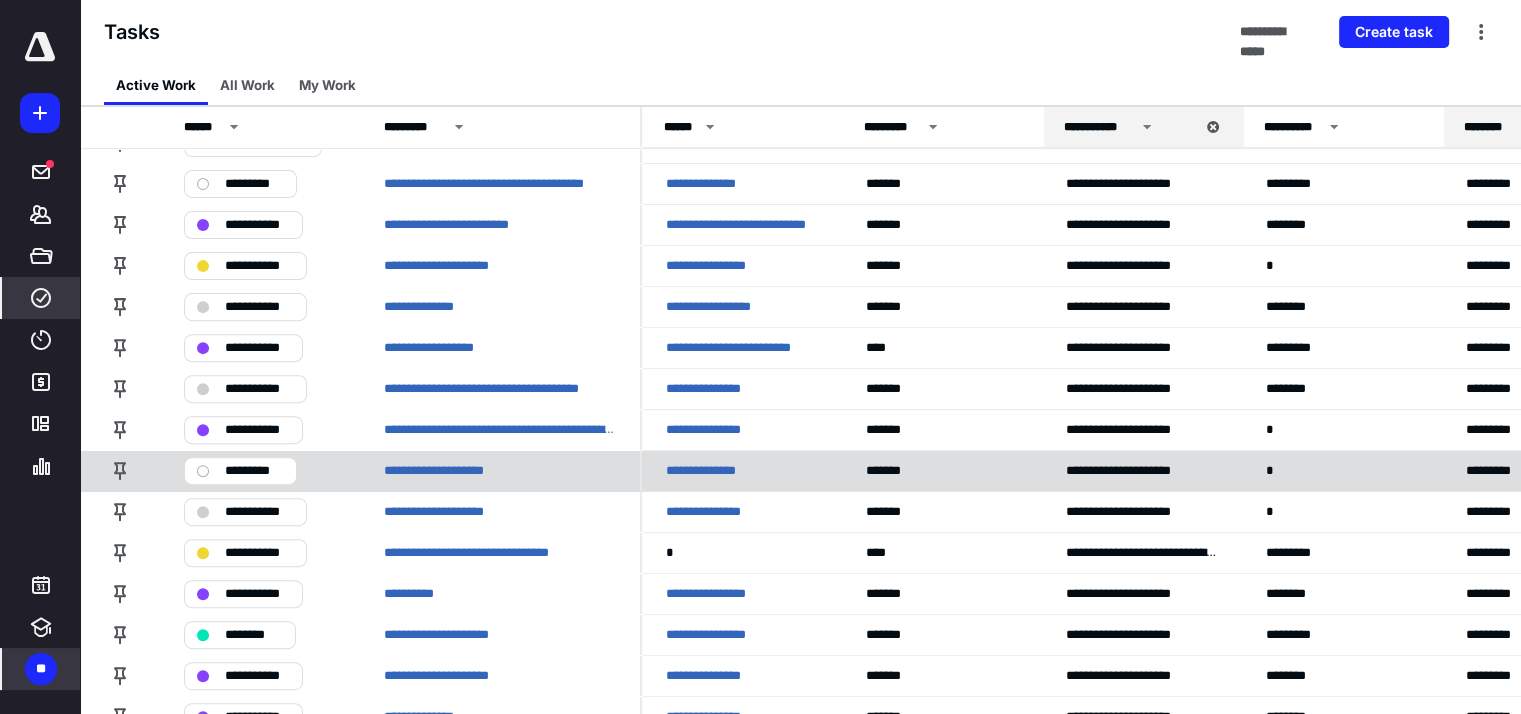 click on "*********" at bounding box center [254, 471] 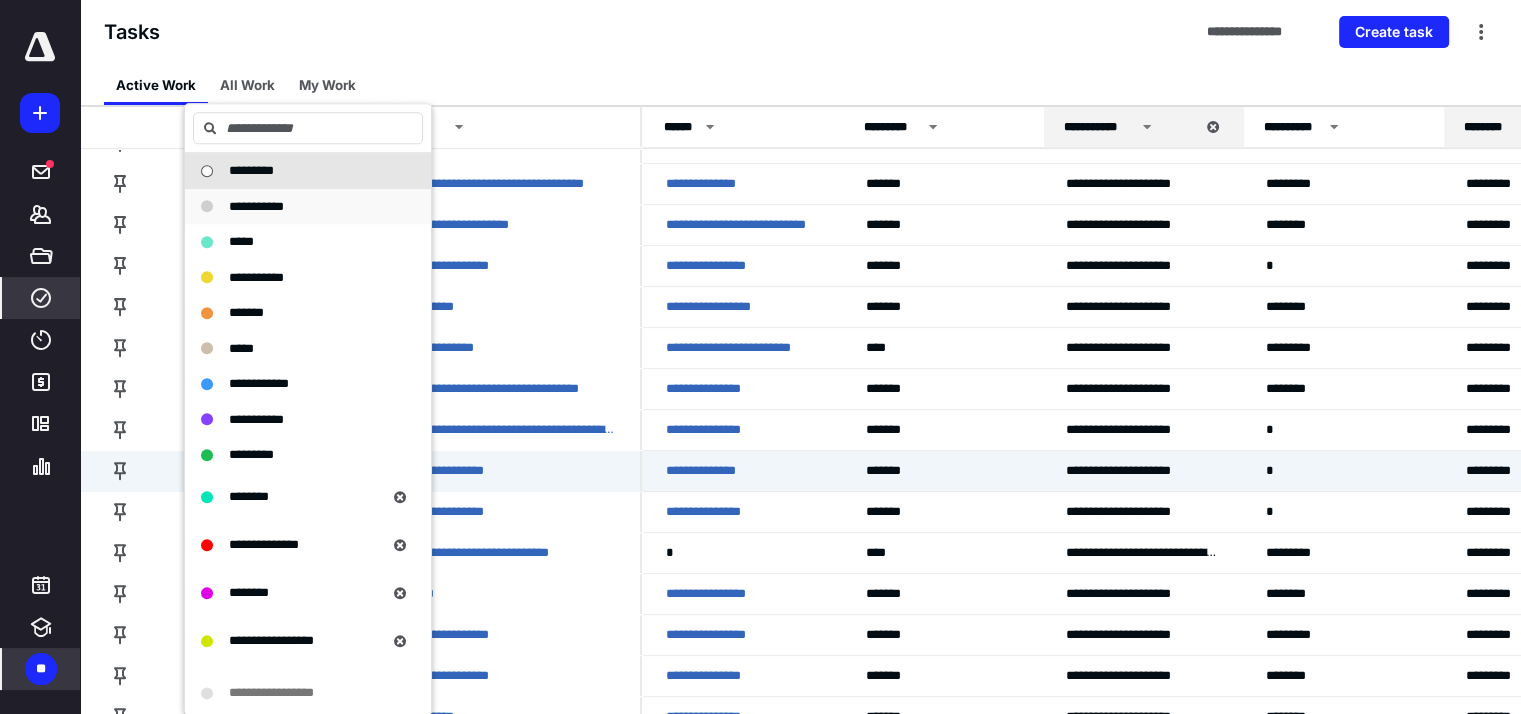 click on "**********" at bounding box center [296, 207] 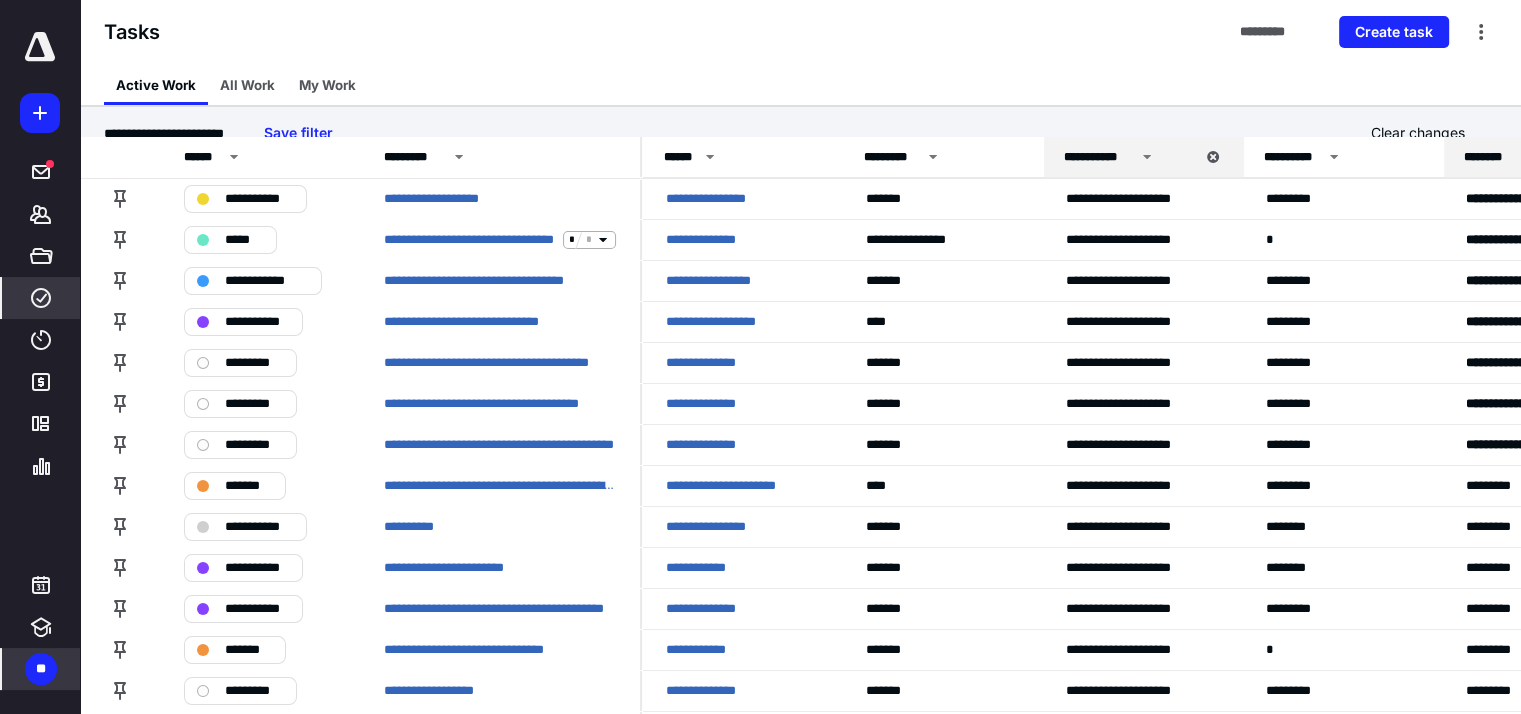 scroll, scrollTop: 0, scrollLeft: 0, axis: both 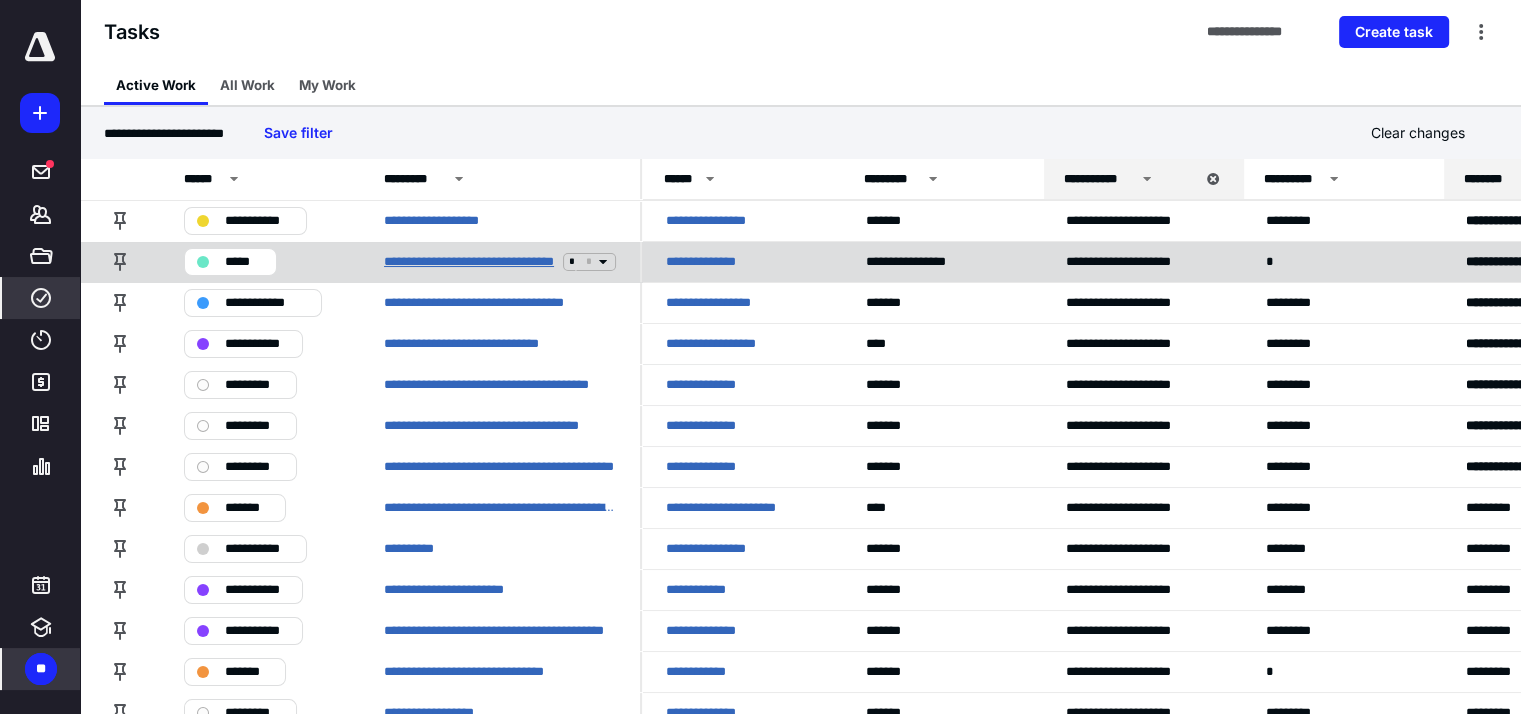 click on "**********" at bounding box center (469, 262) 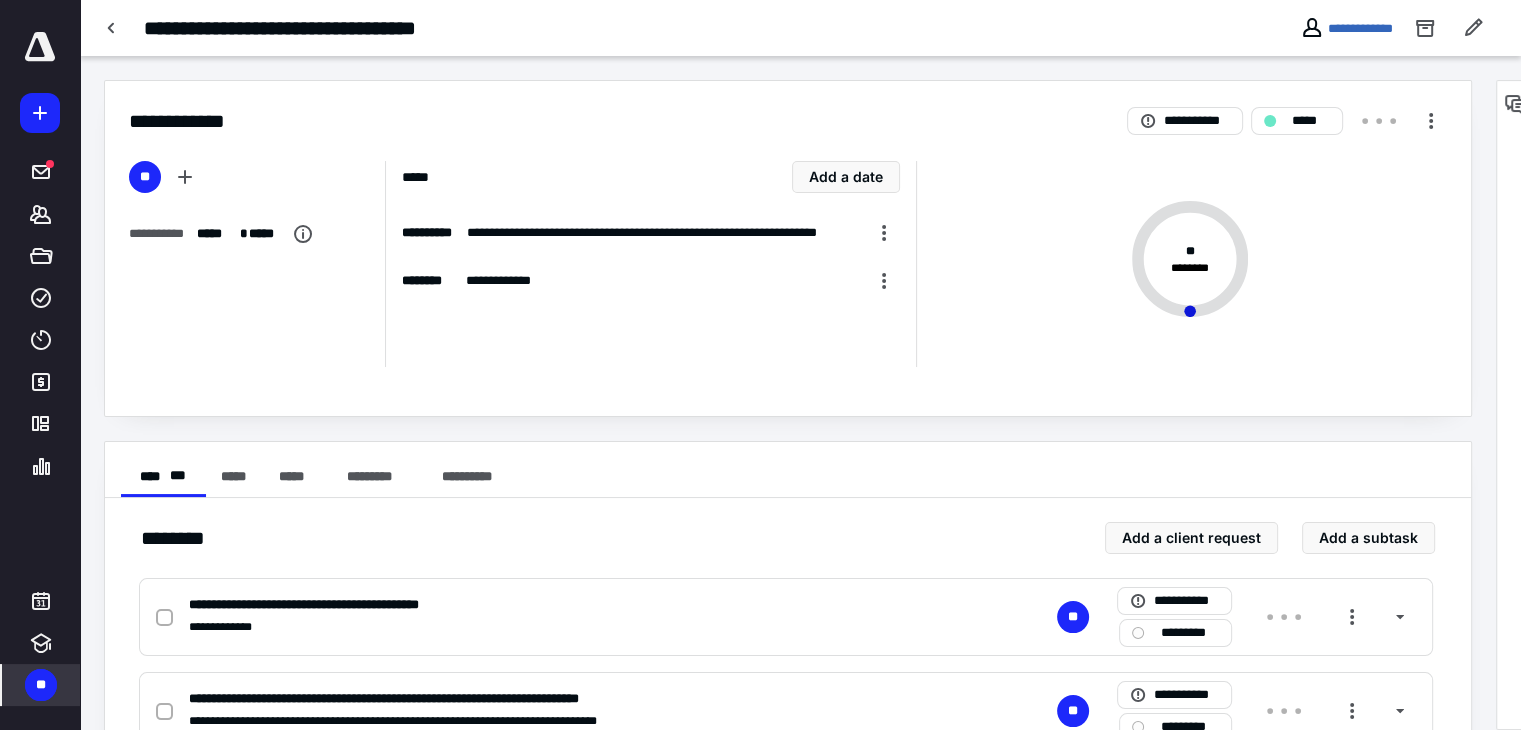 click on "**********" at bounding box center [788, 248] 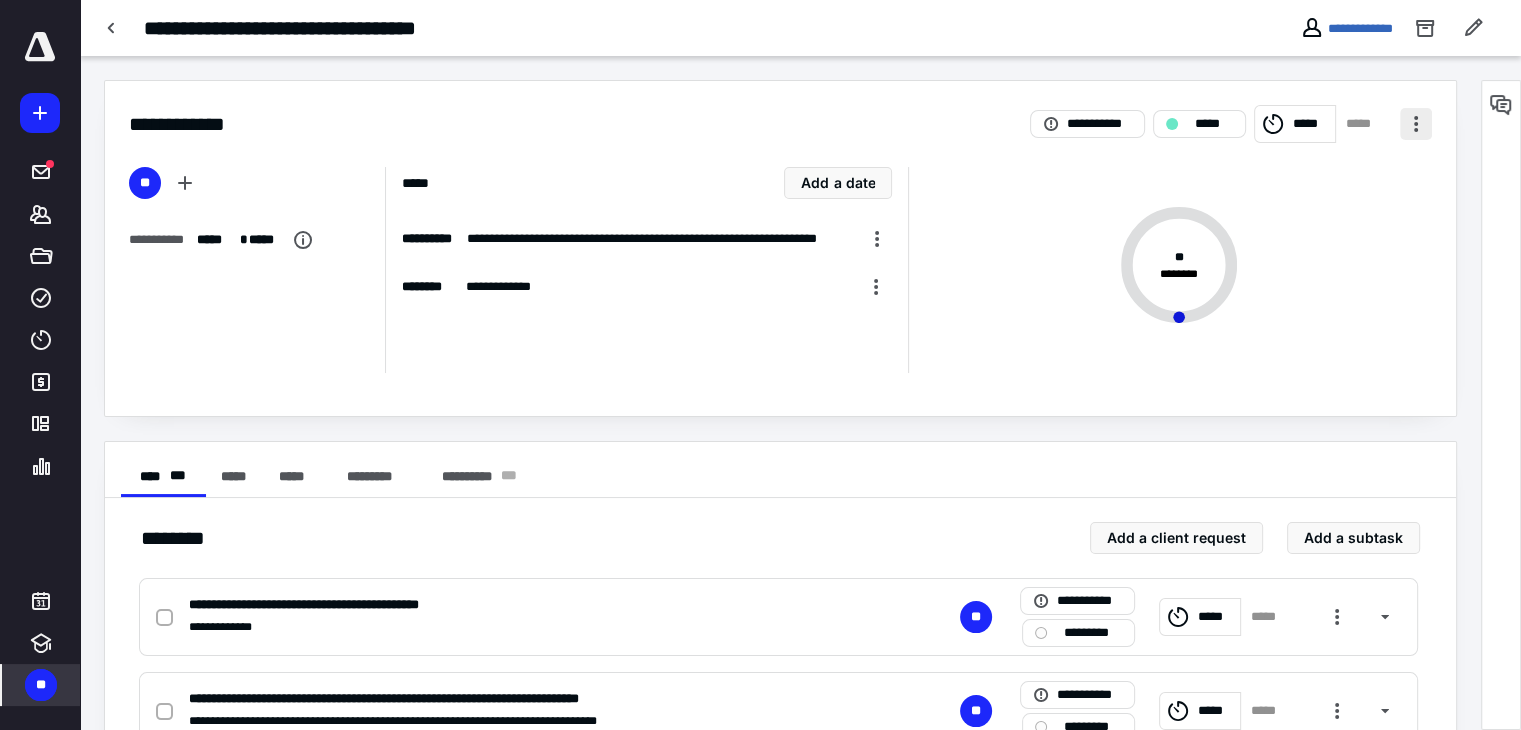 click at bounding box center [1416, 124] 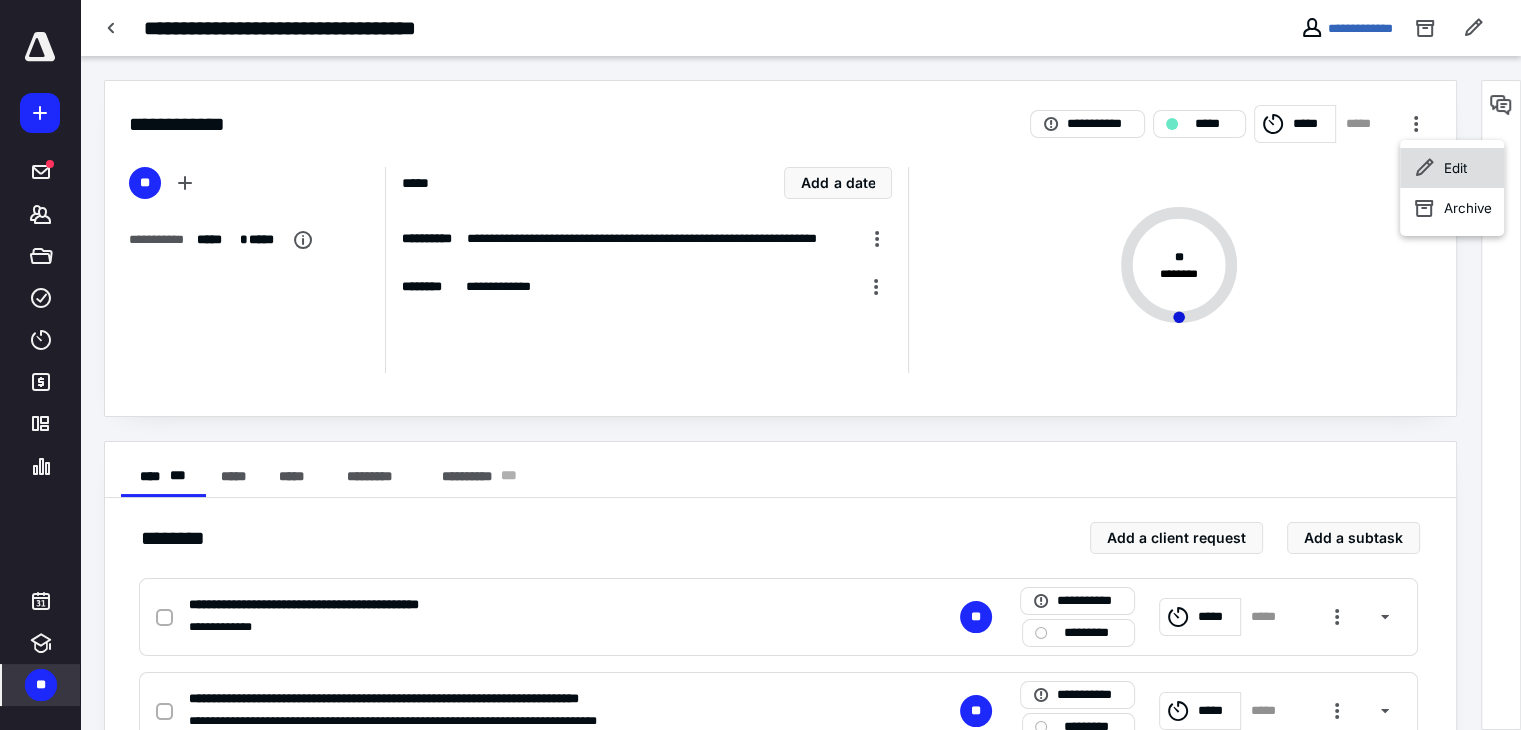 click 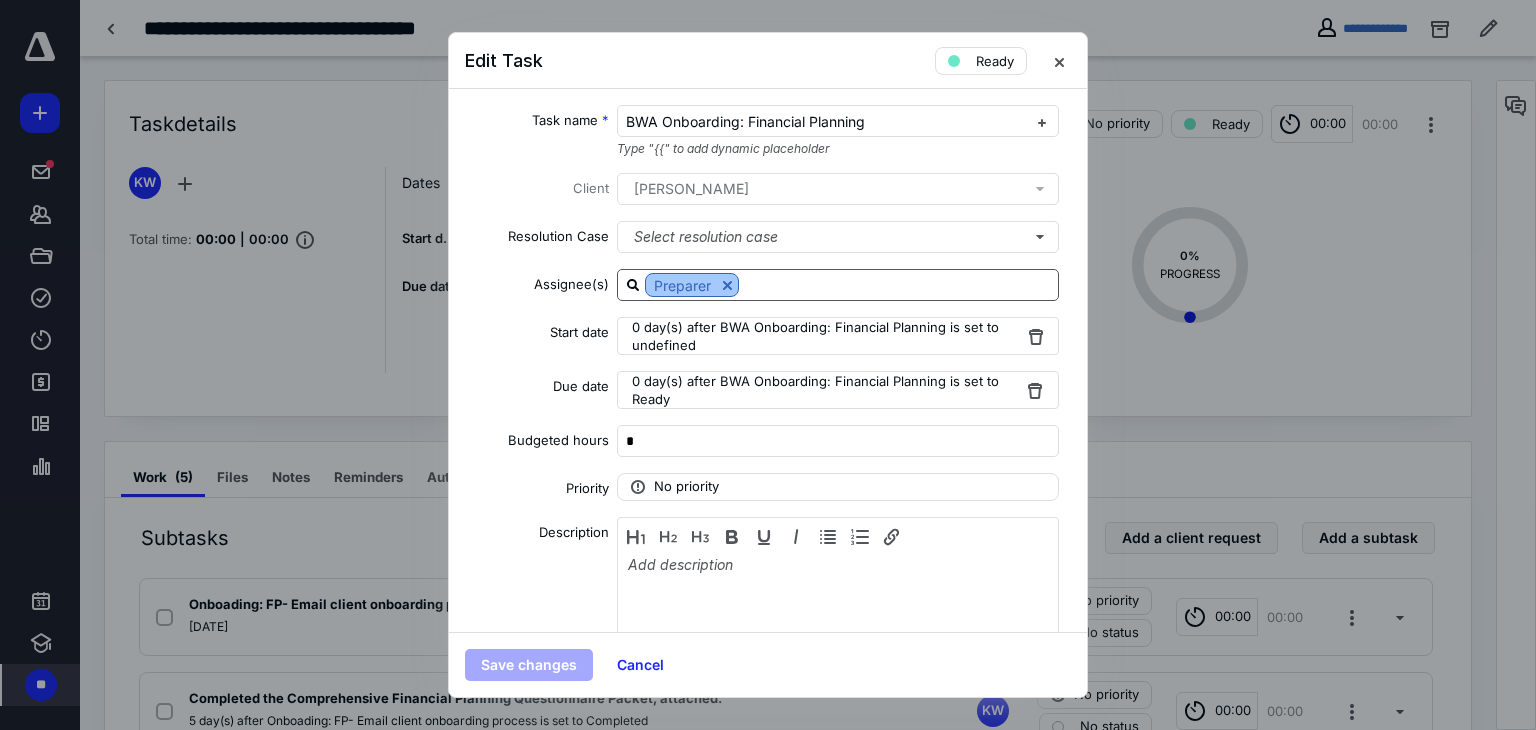 click at bounding box center (727, 285) 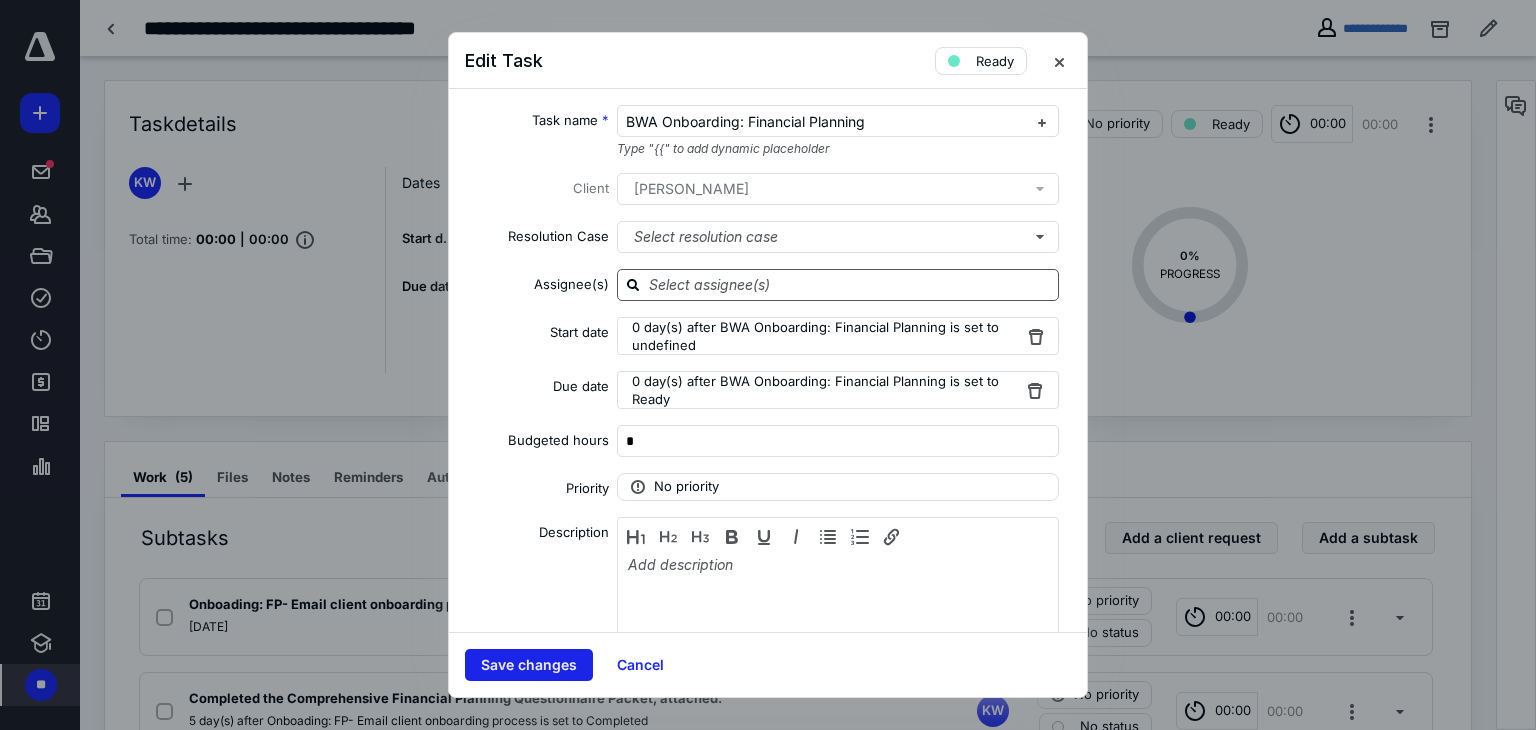 click on "Save changes" at bounding box center (529, 665) 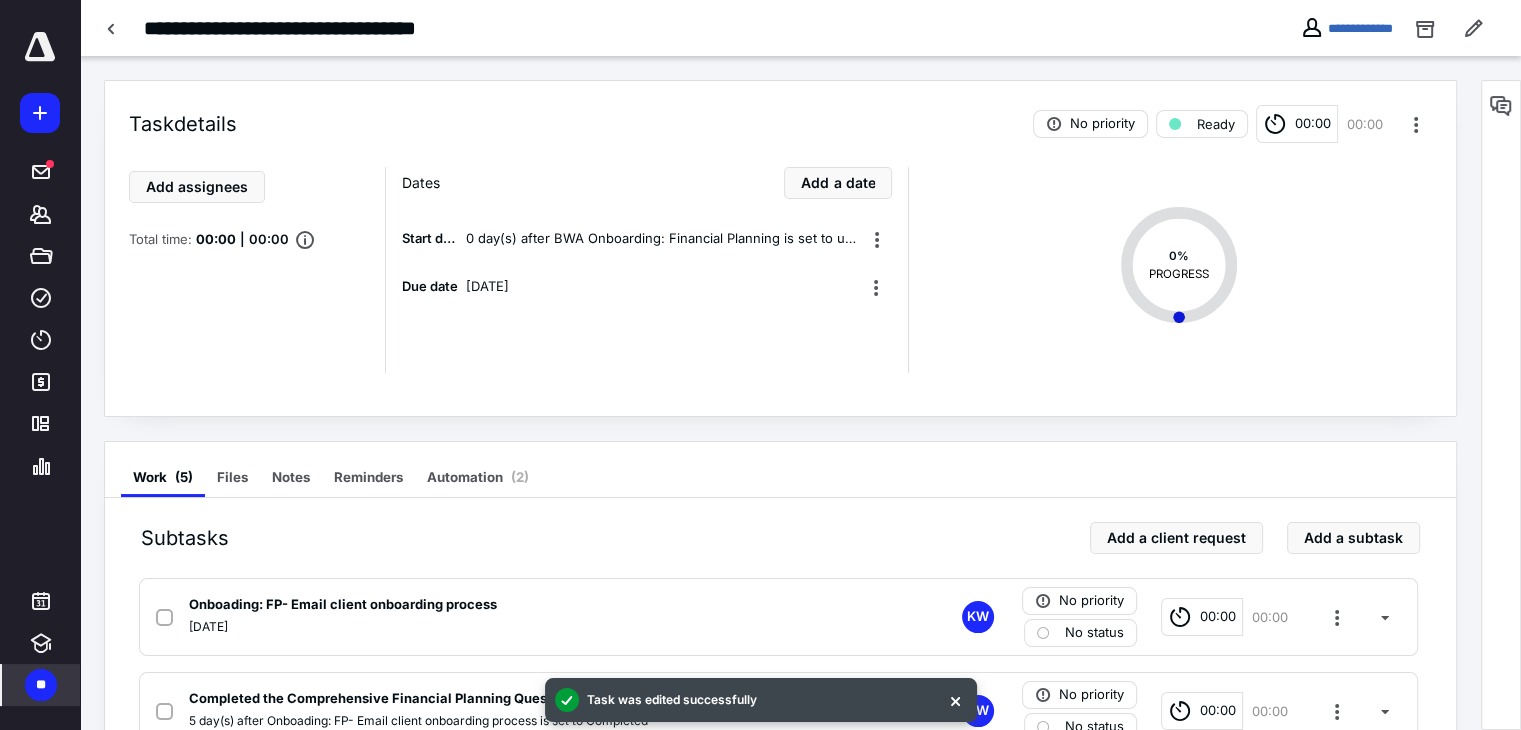 click at bounding box center (40, 47) 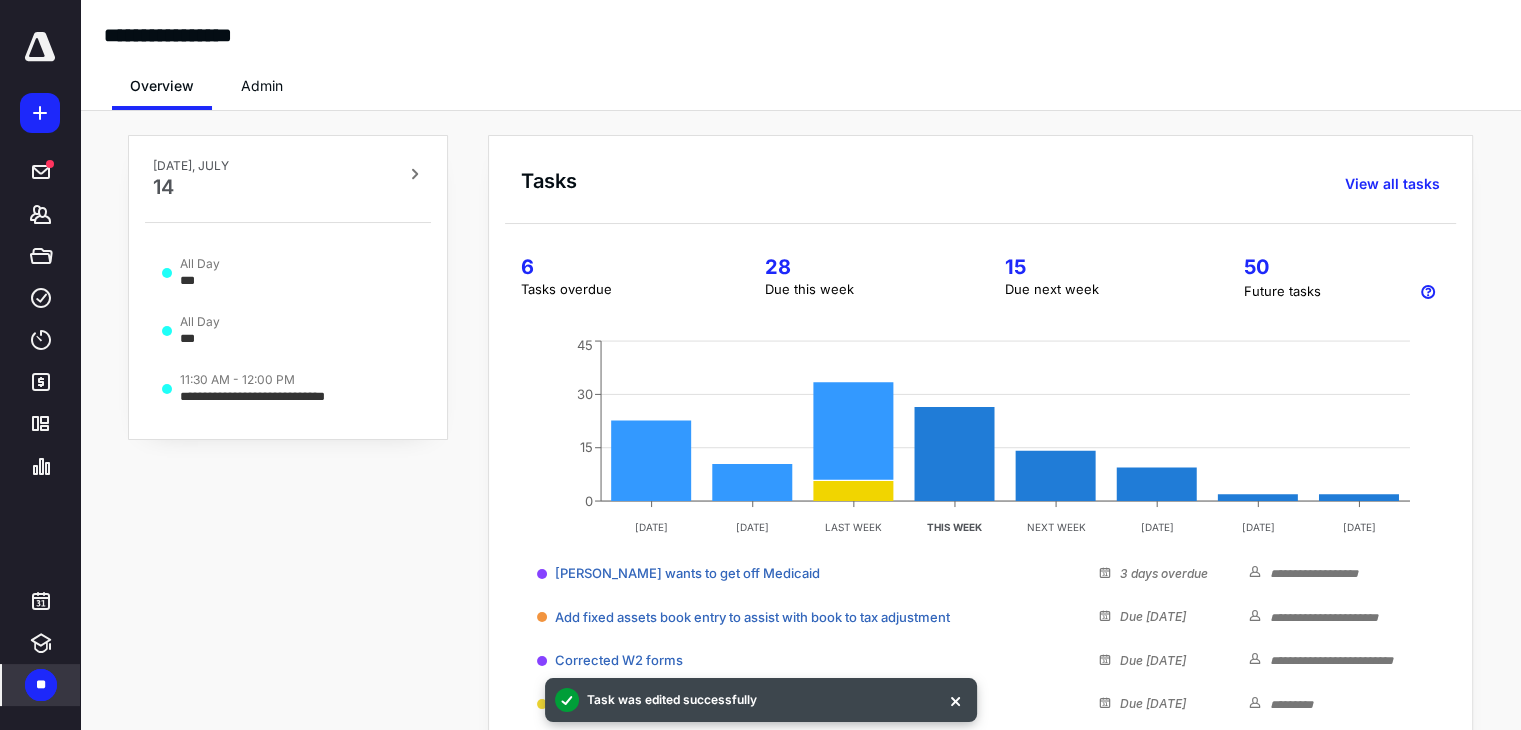 click on "Admin" at bounding box center (262, 86) 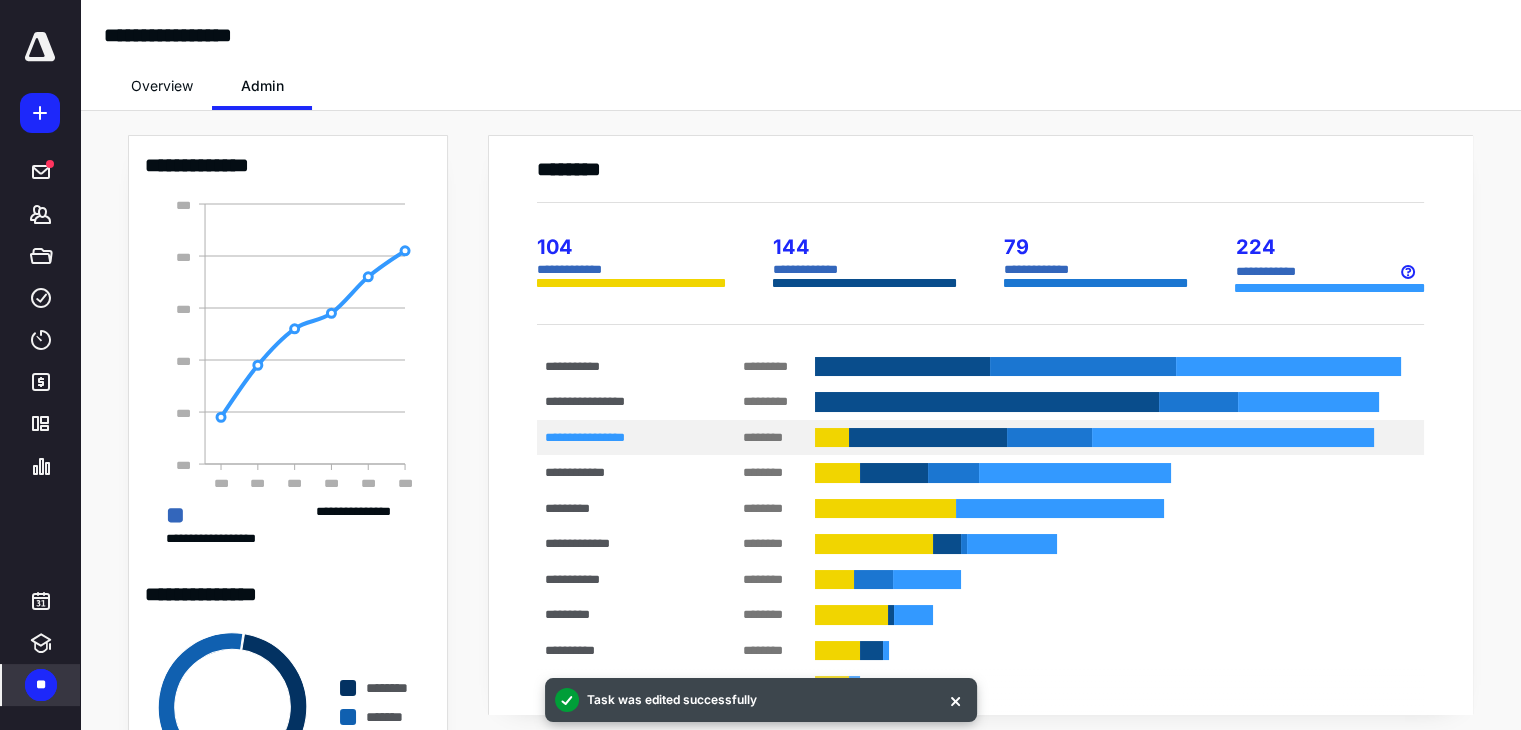 click on "** *****" at bounding box center (755, 438) 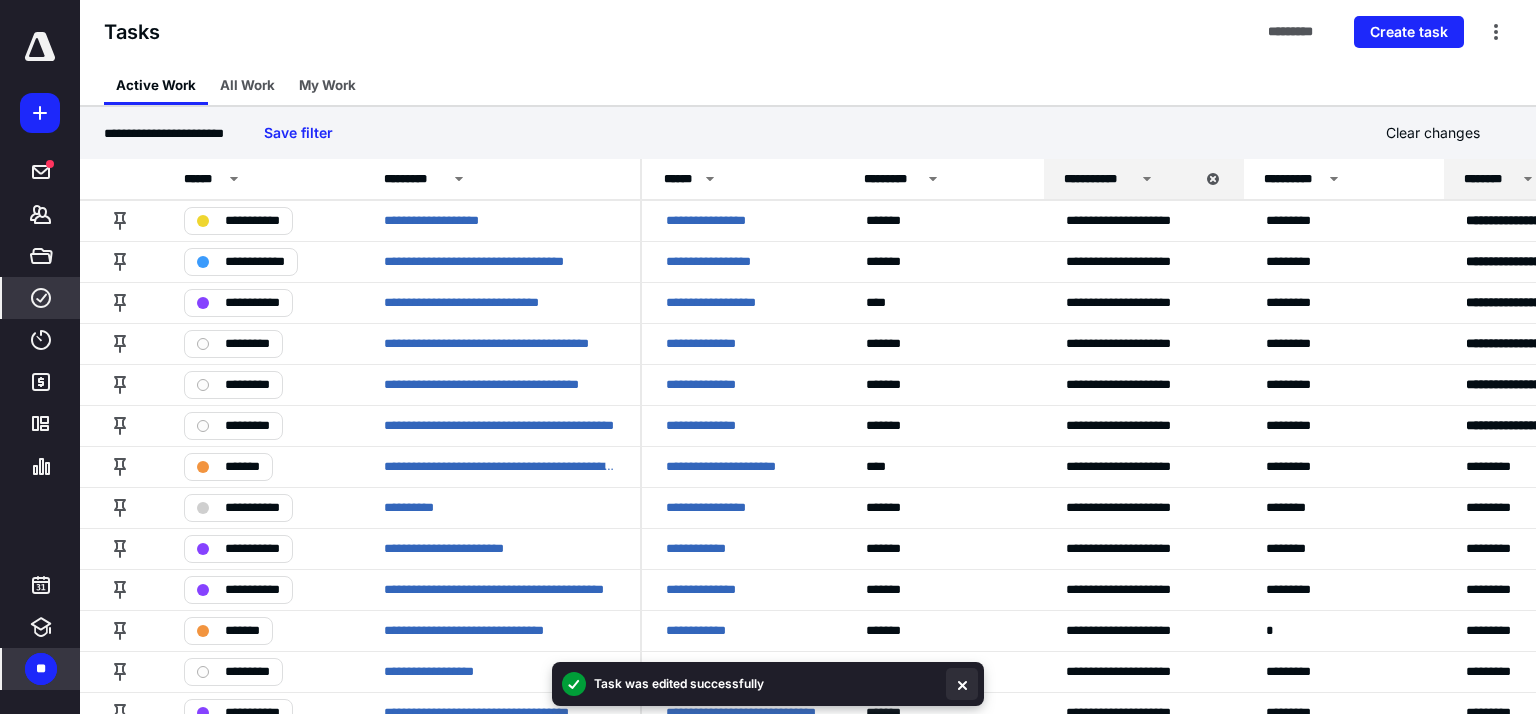 click at bounding box center [962, 684] 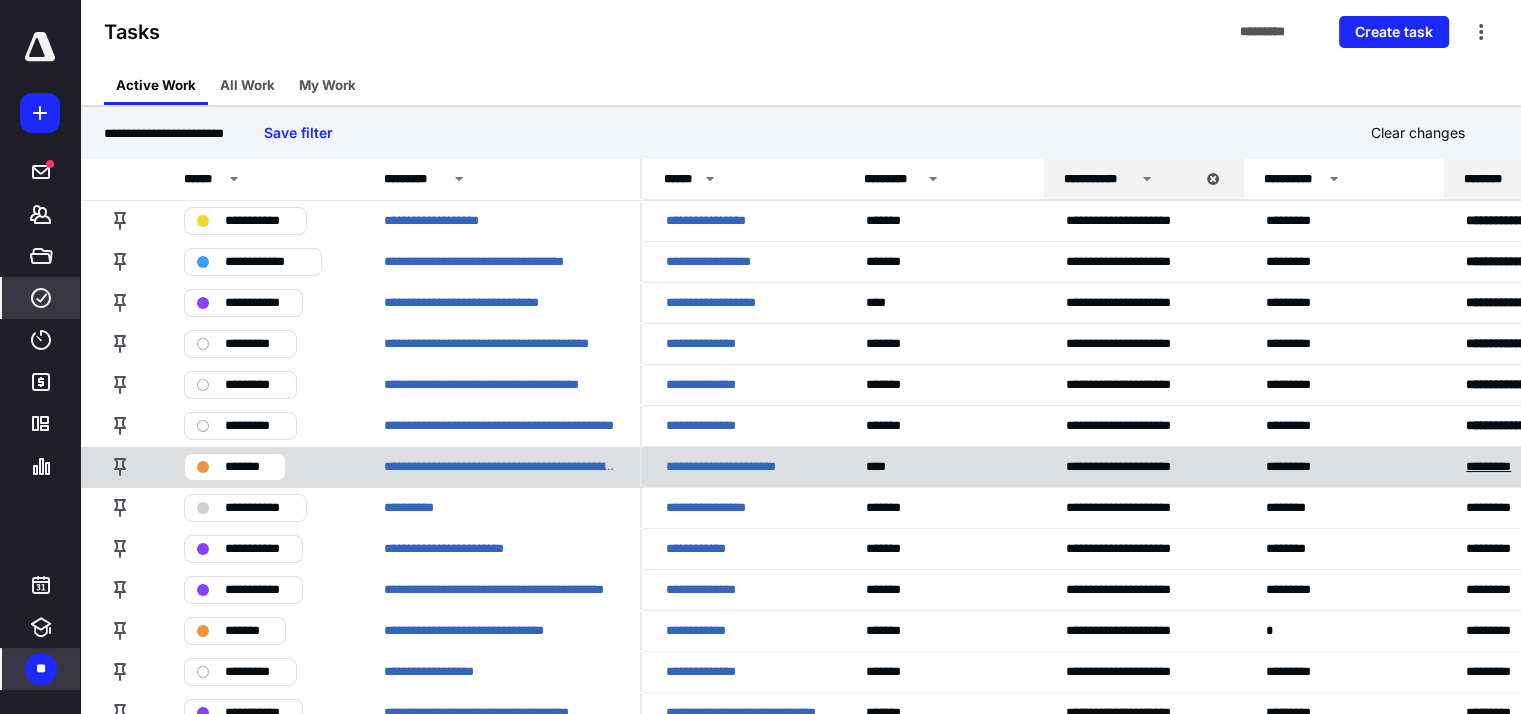 click on "*********" at bounding box center [1497, 467] 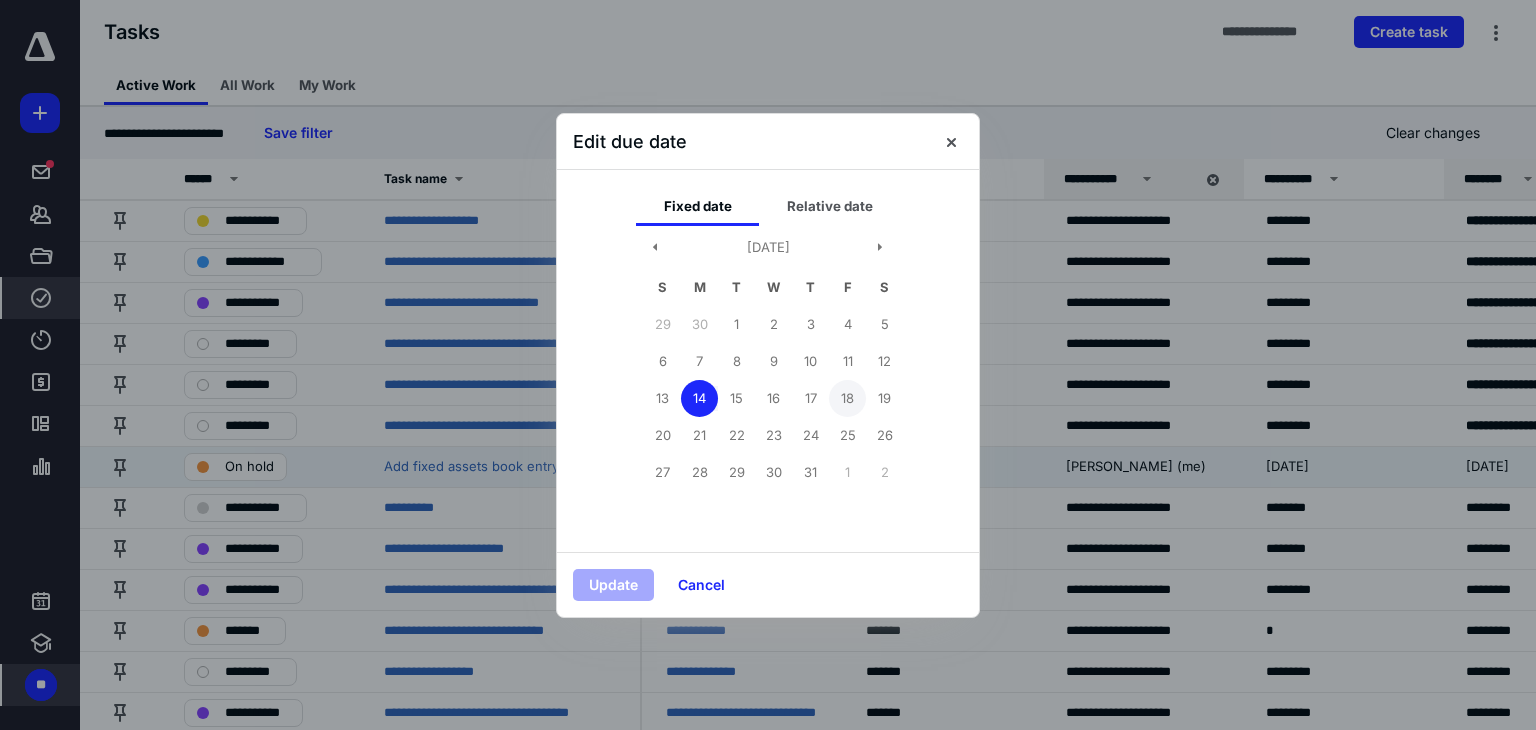 click on "18" at bounding box center [847, 398] 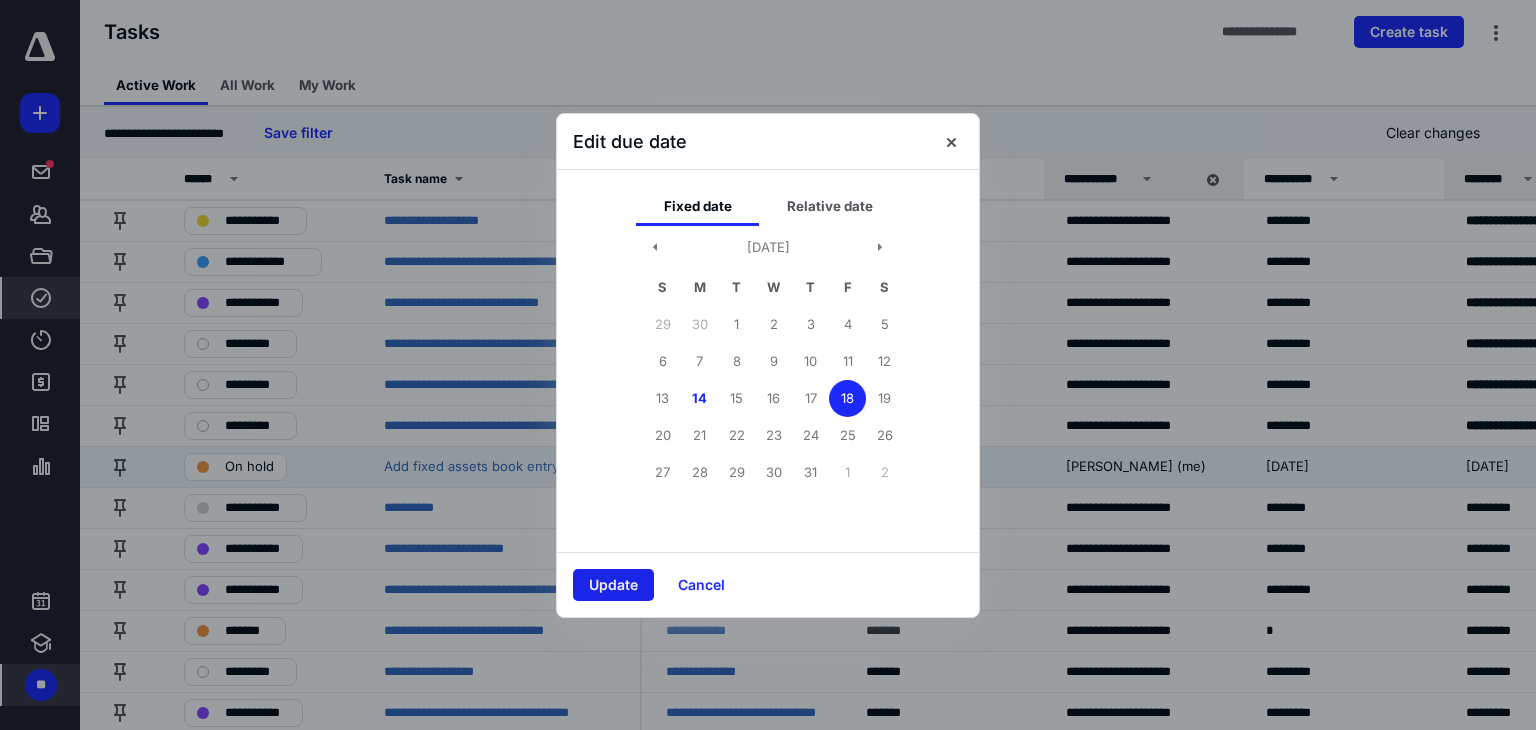 click on "Update" at bounding box center (613, 585) 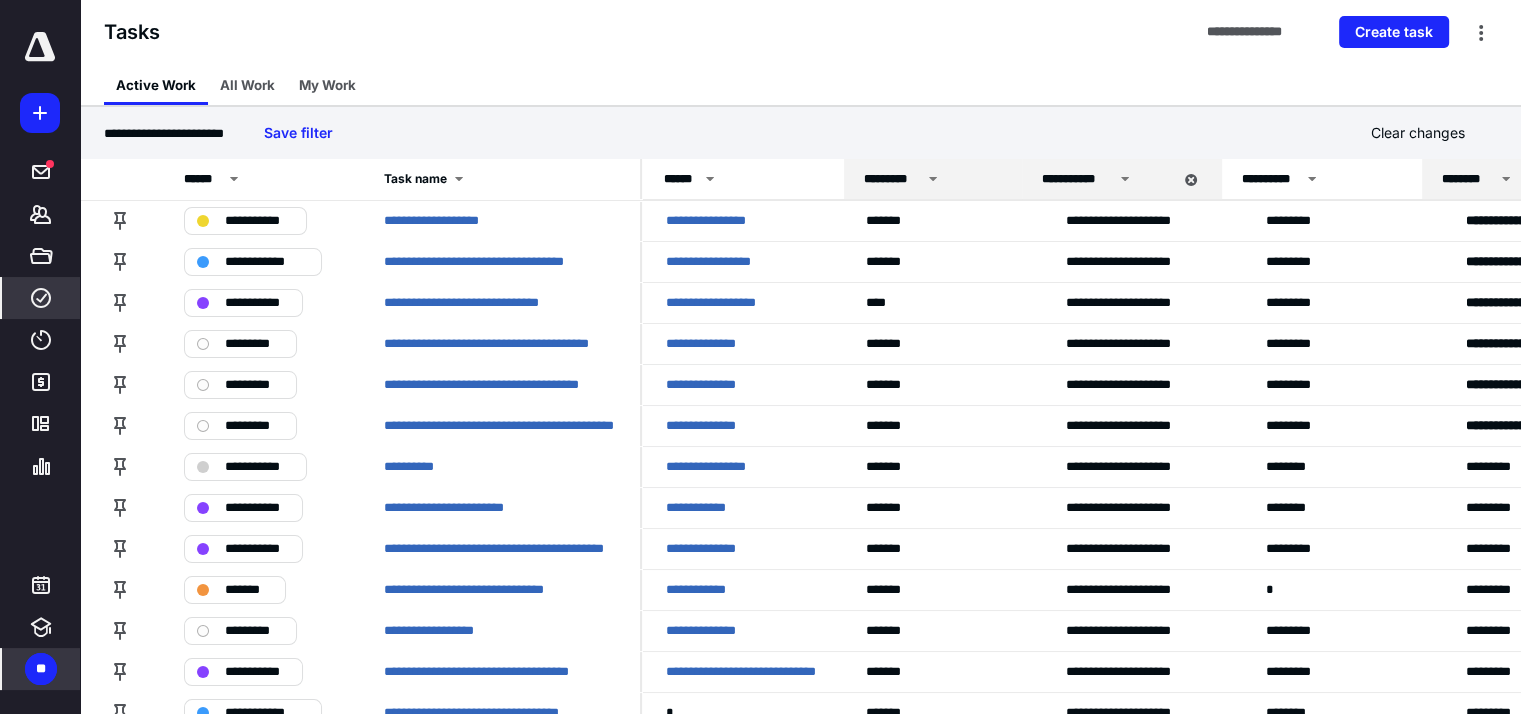 drag, startPoint x: 1042, startPoint y: 172, endPoint x: 994, endPoint y: 165, distance: 48.507732 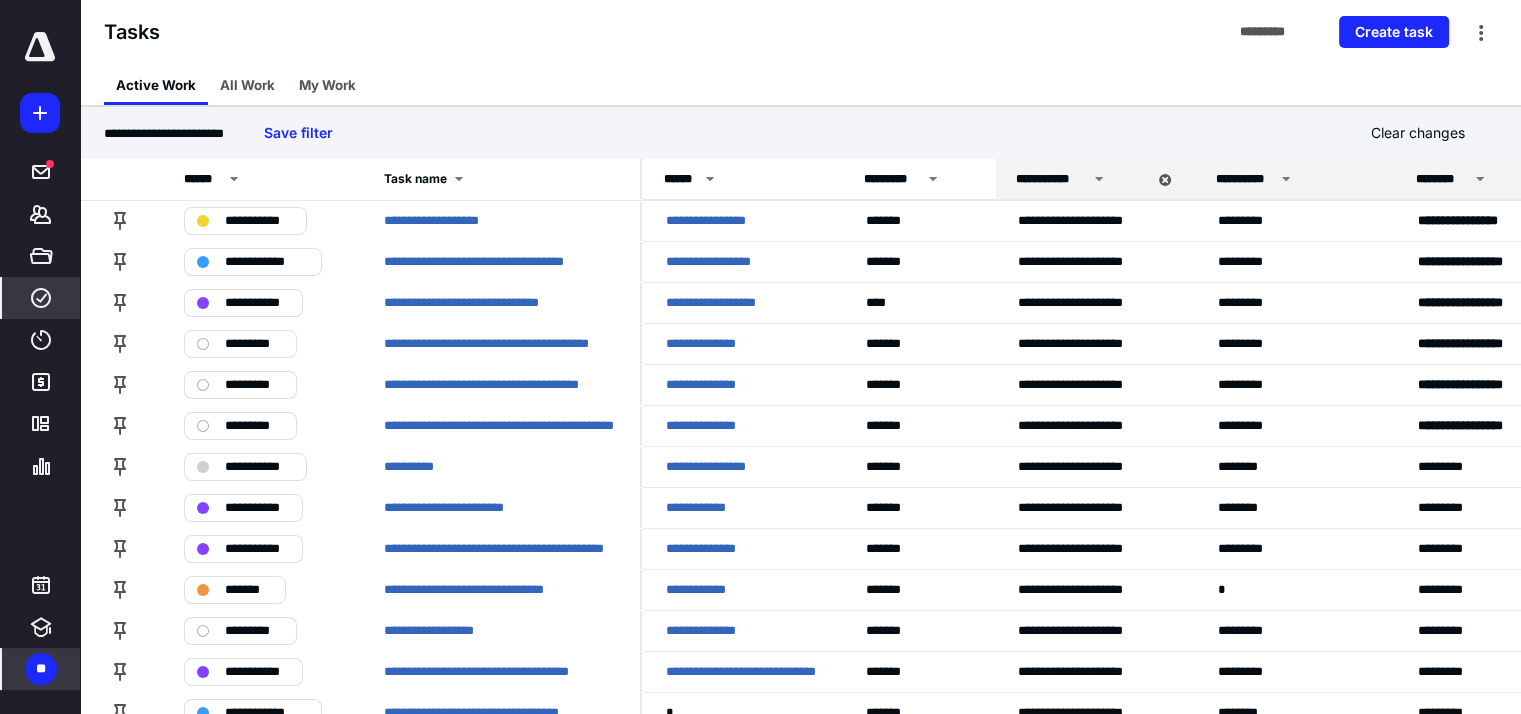 drag, startPoint x: 1383, startPoint y: 181, endPoint x: 1279, endPoint y: 158, distance: 106.51291 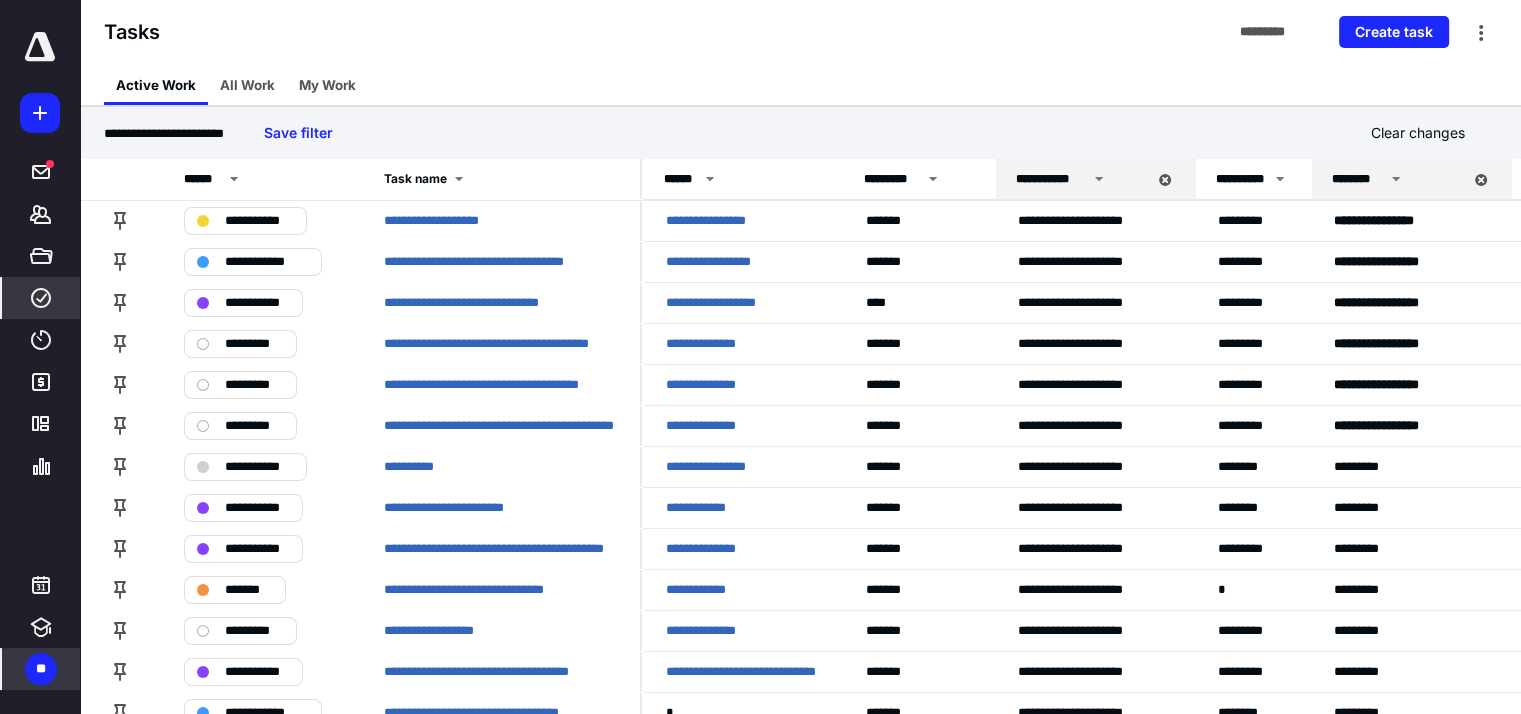 click on "Tasks ********* Create task" at bounding box center (800, 32) 